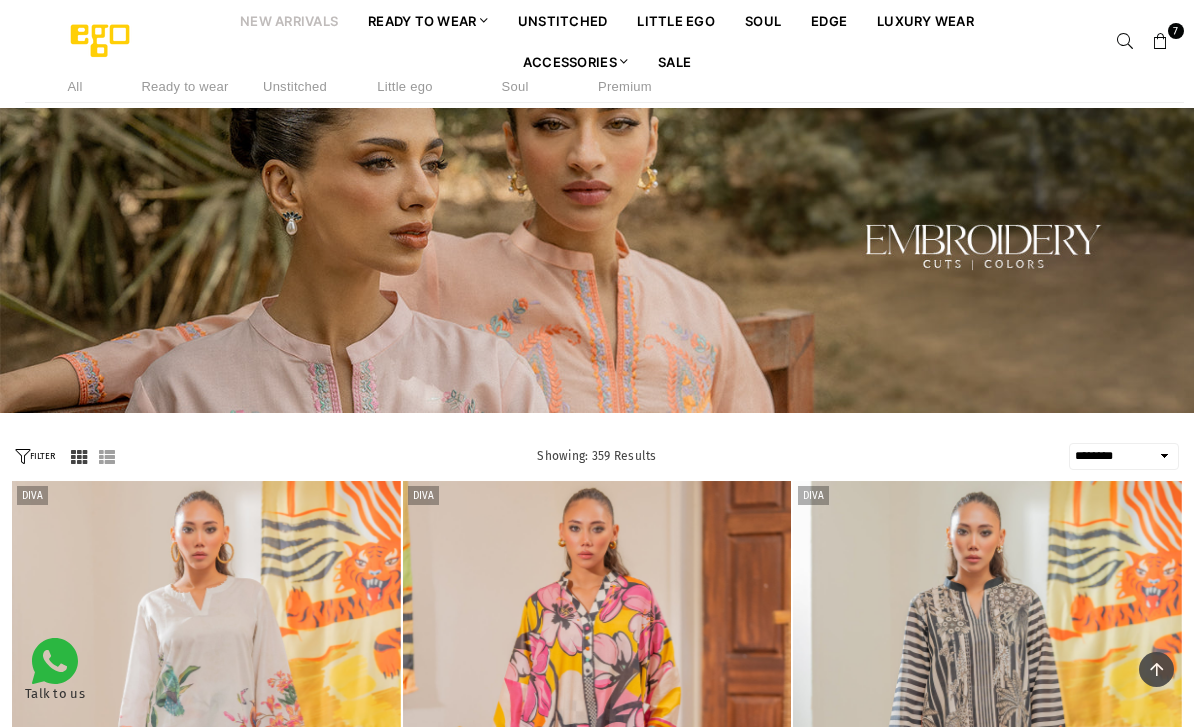 select on "******" 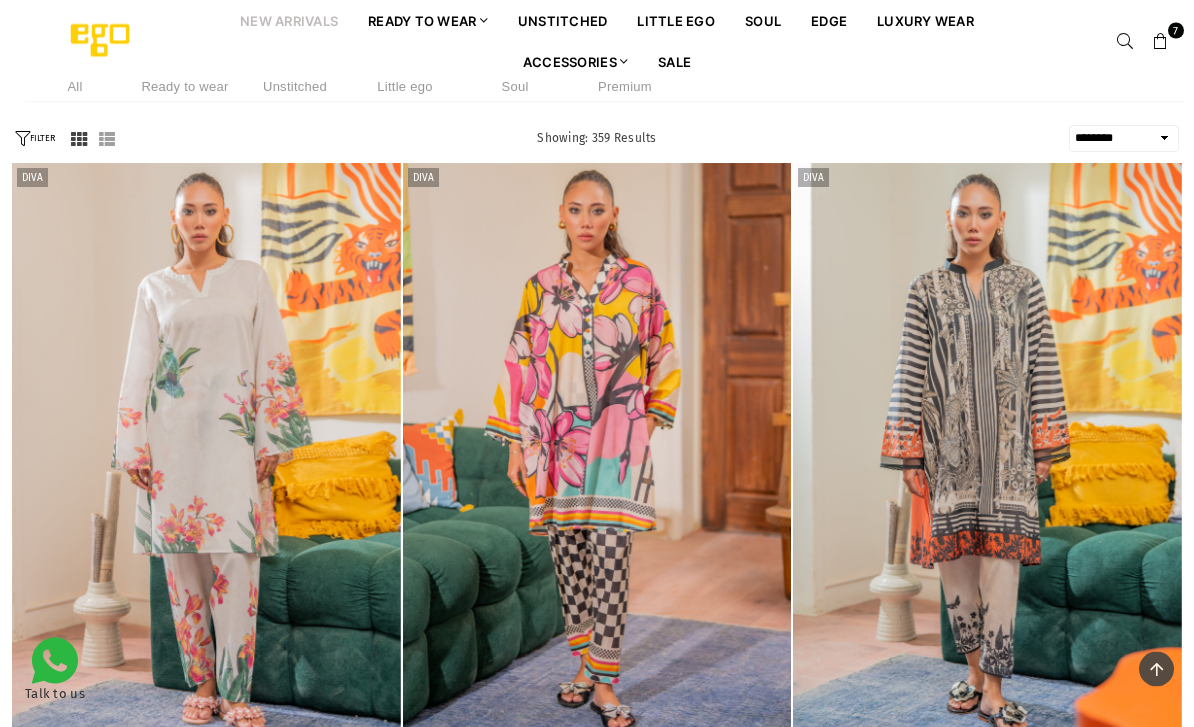 scroll, scrollTop: 0, scrollLeft: 0, axis: both 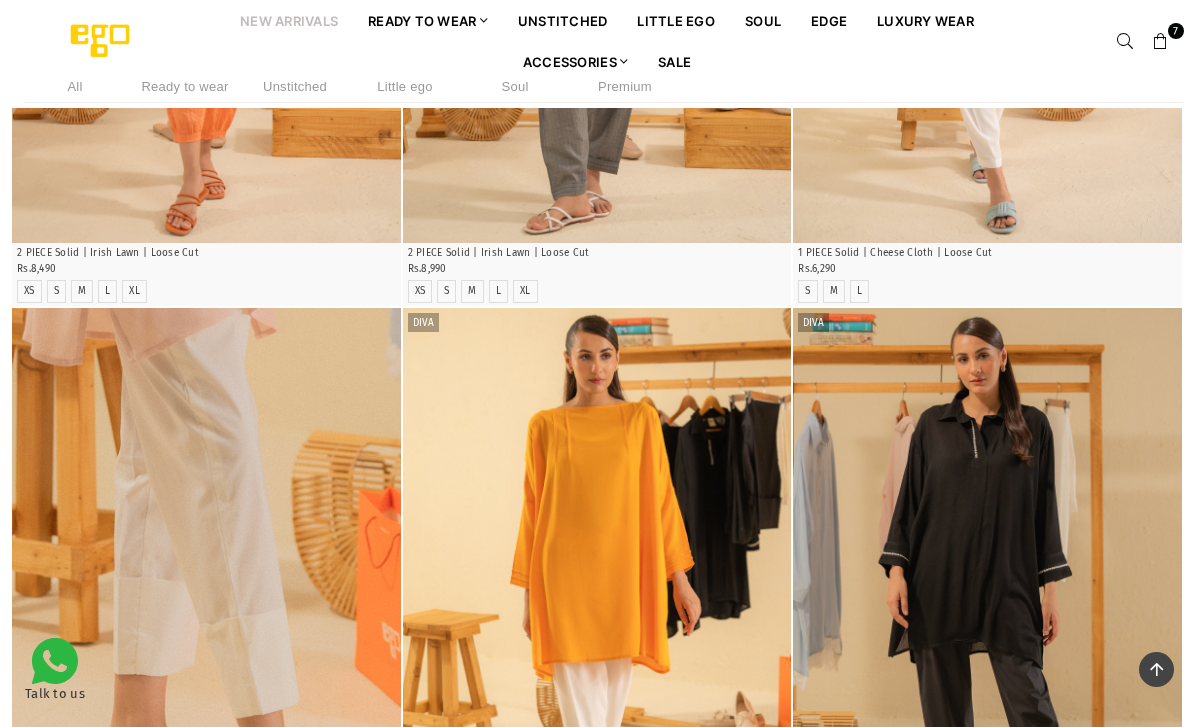 click on "unstitched" at bounding box center [563, 20] 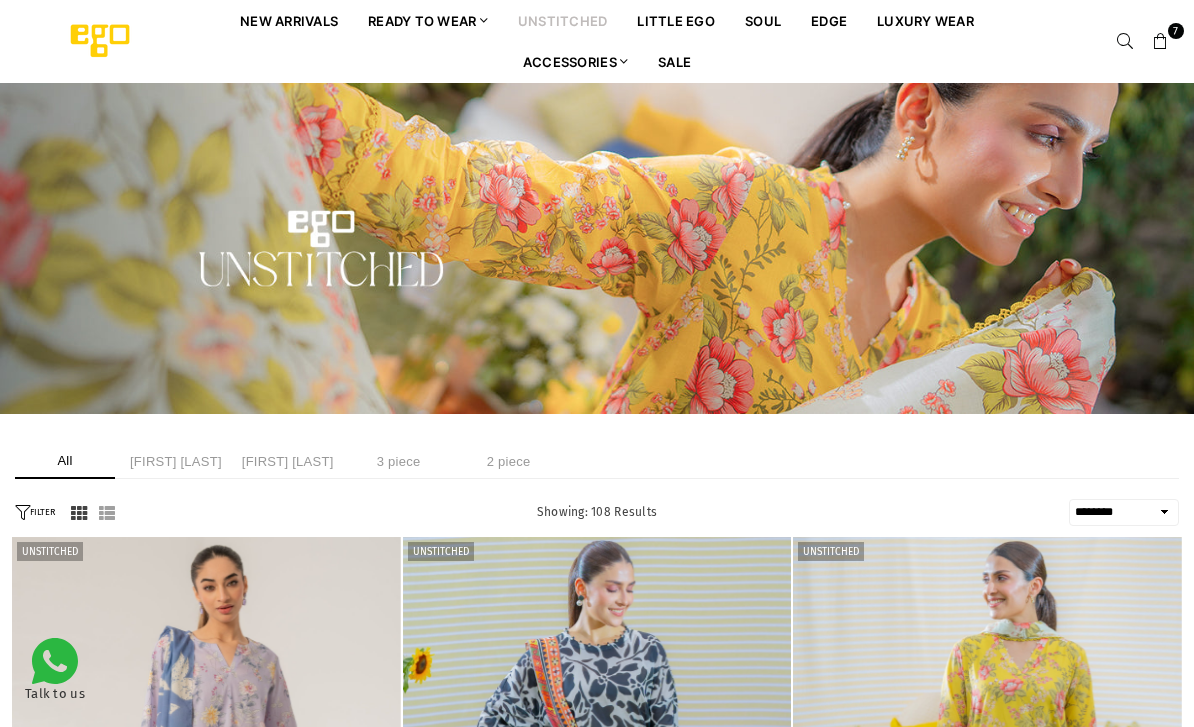 select on "******" 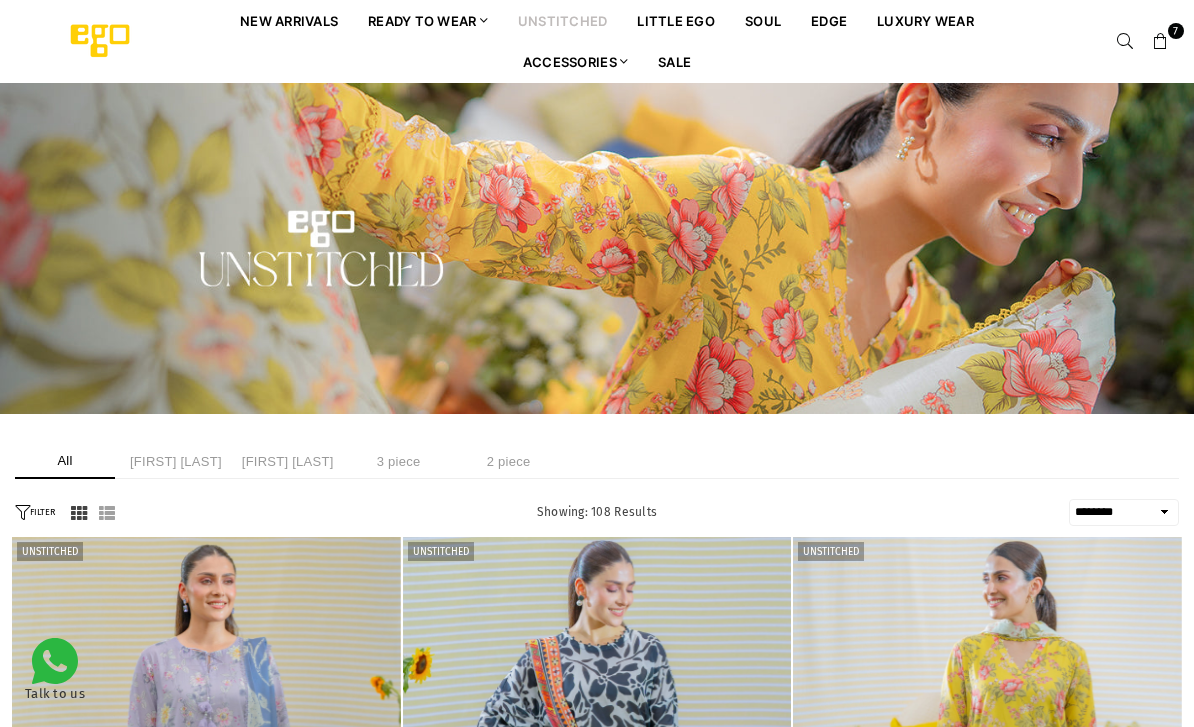 scroll, scrollTop: 0, scrollLeft: 0, axis: both 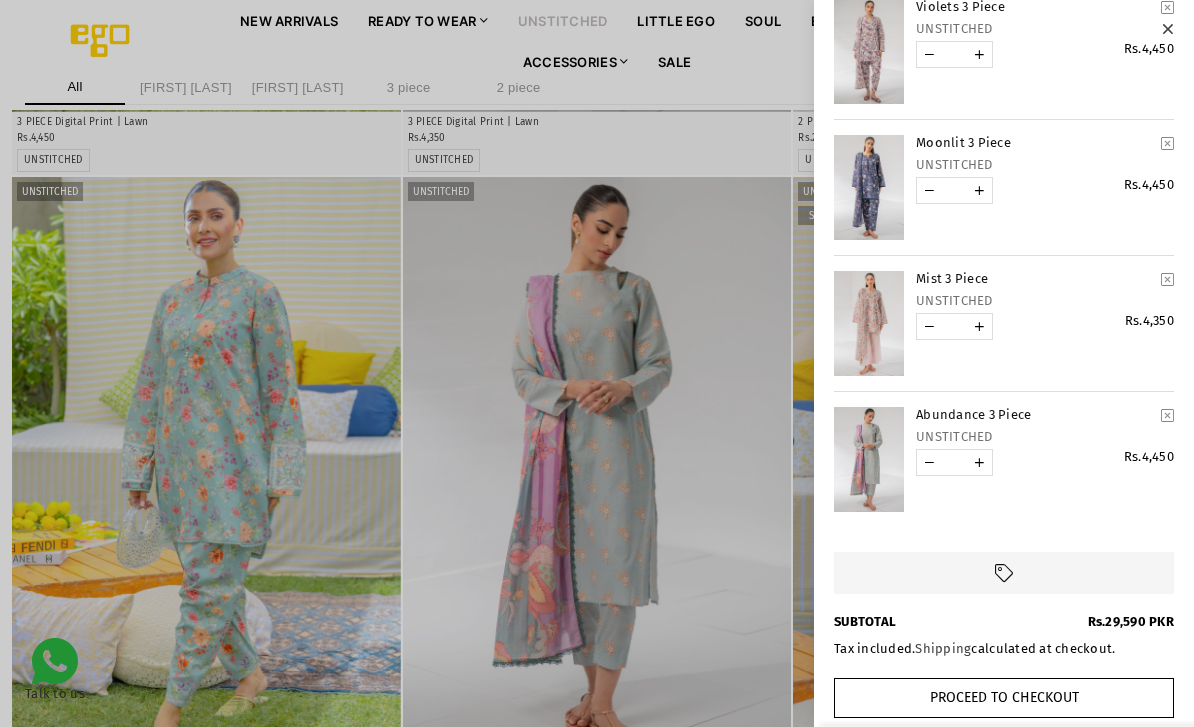 click on "View Cart" at bounding box center [1004, 748] 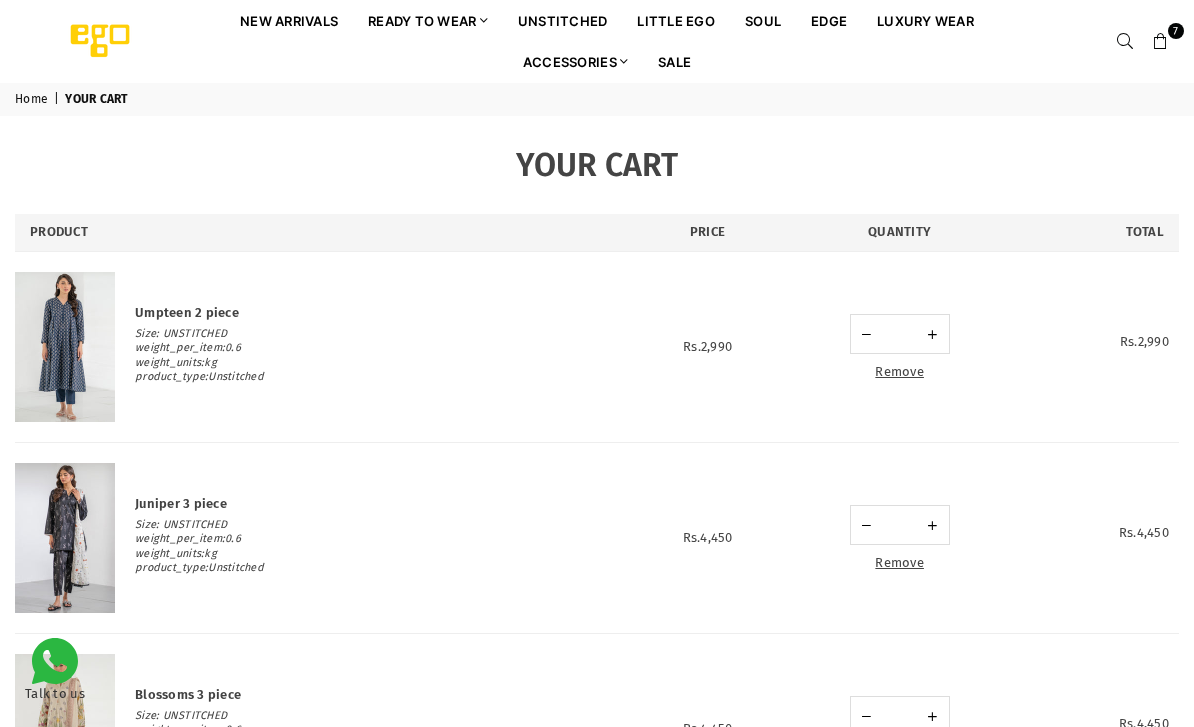 scroll, scrollTop: 0, scrollLeft: 0, axis: both 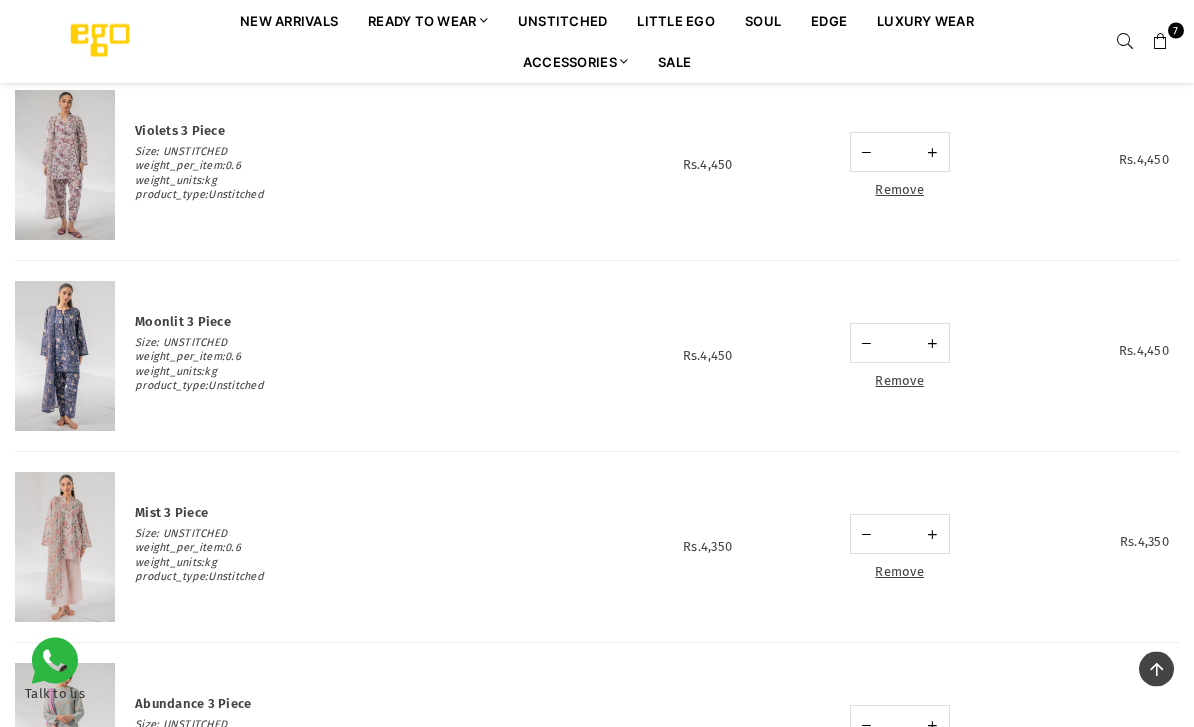 click at bounding box center (65, 357) 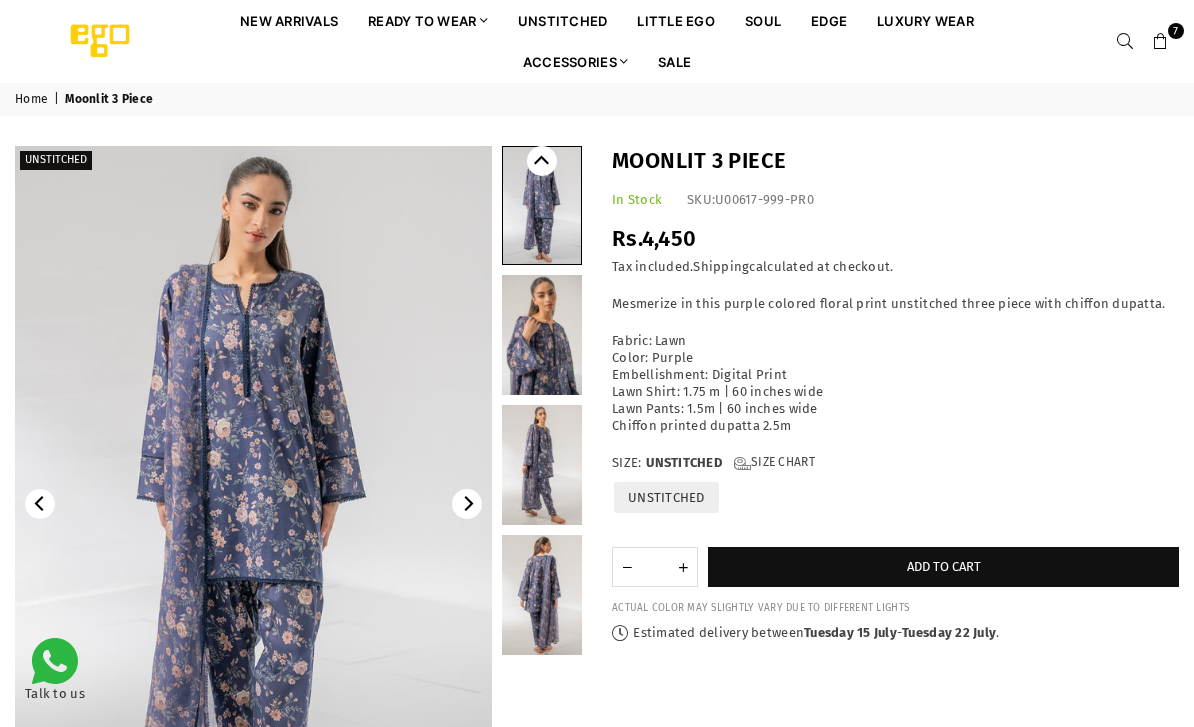 scroll, scrollTop: 0, scrollLeft: 0, axis: both 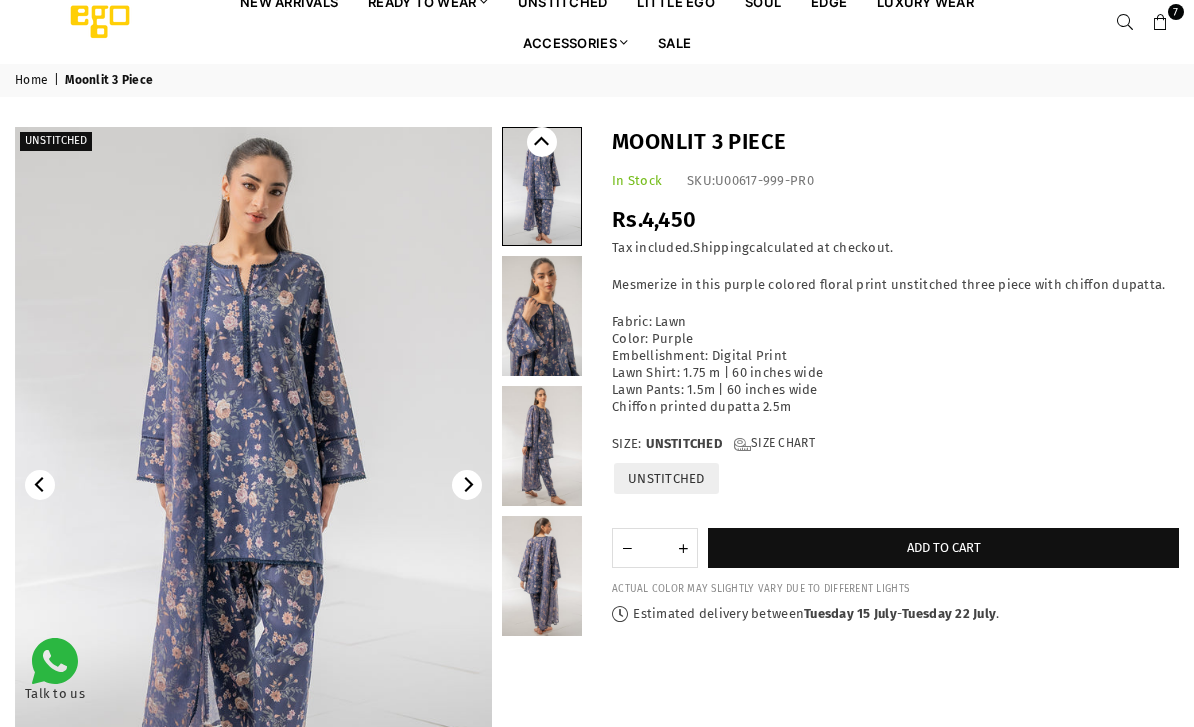 click at bounding box center [467, 485] 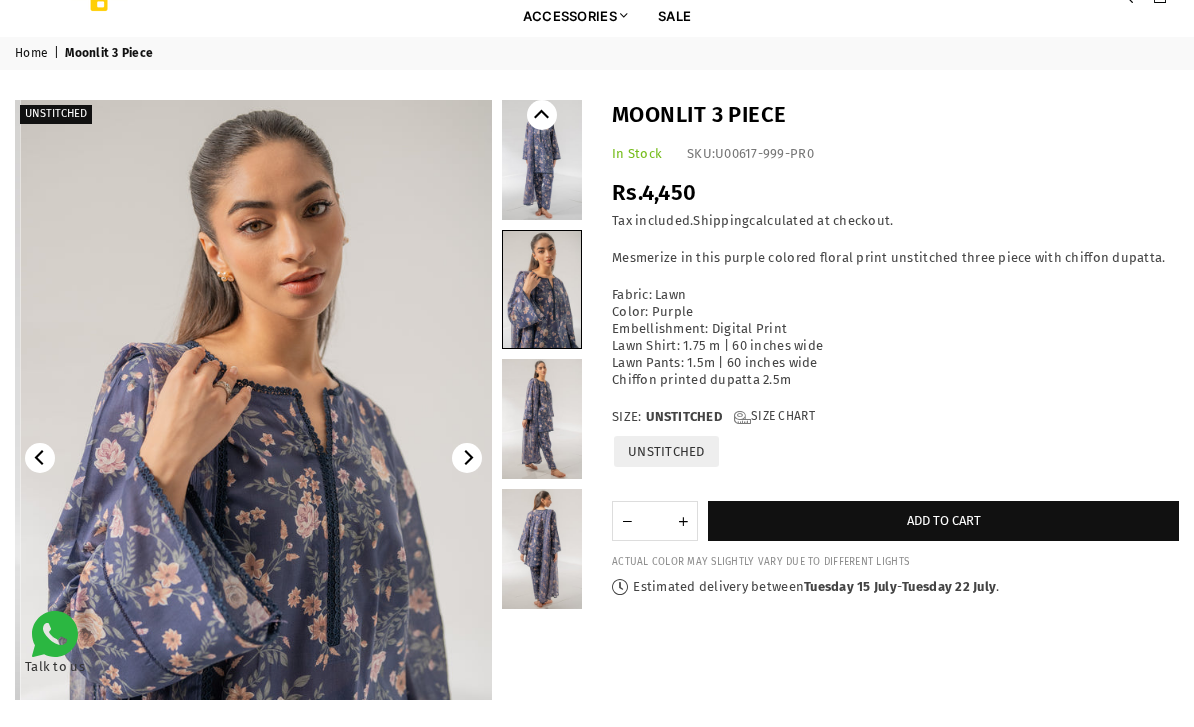 scroll, scrollTop: 47, scrollLeft: 0, axis: vertical 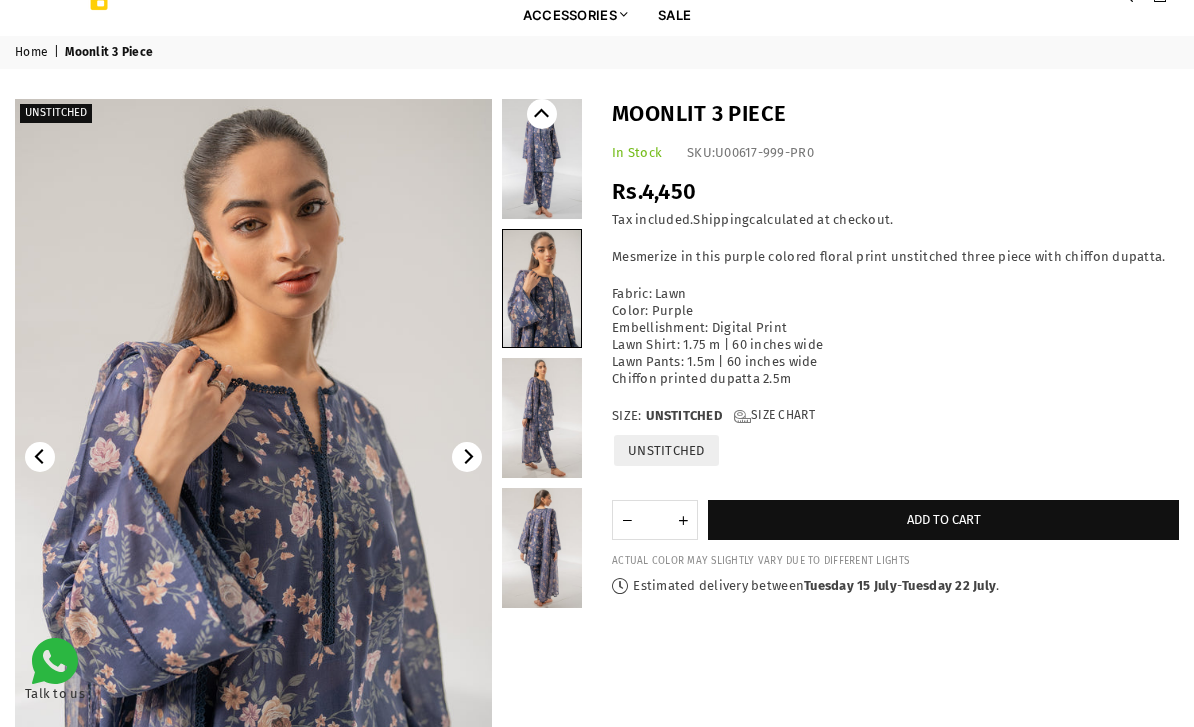 click at bounding box center [615, 999] 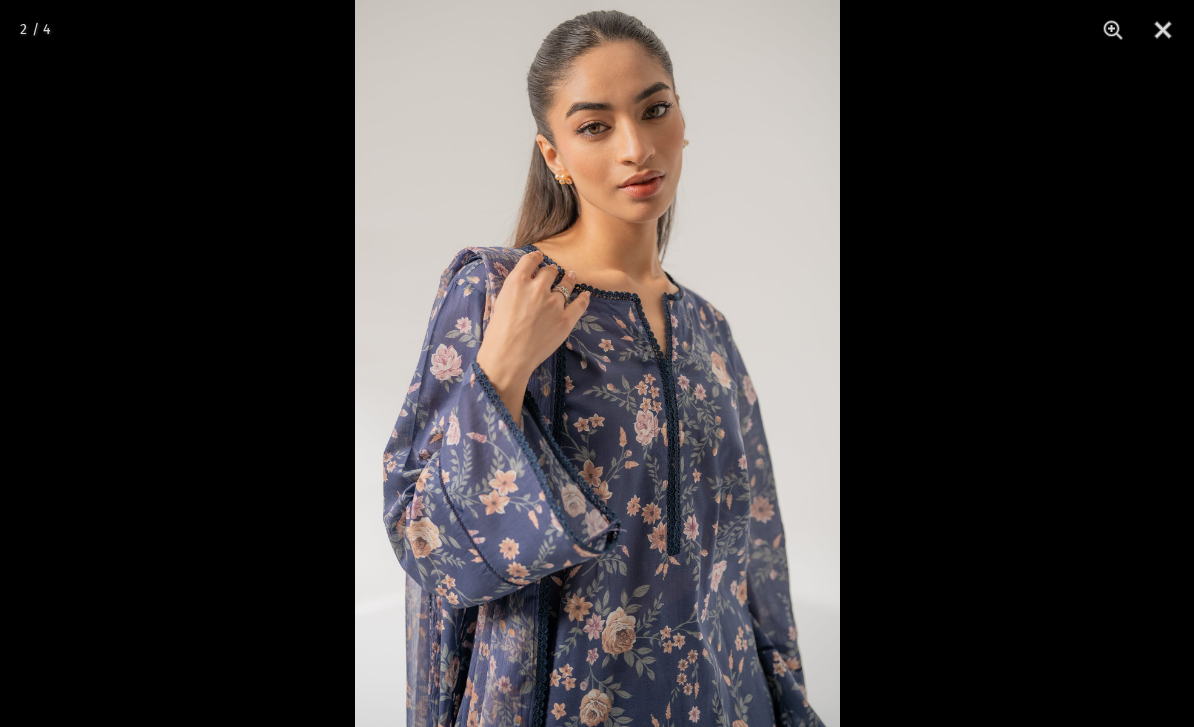 click at bounding box center [1163, 30] 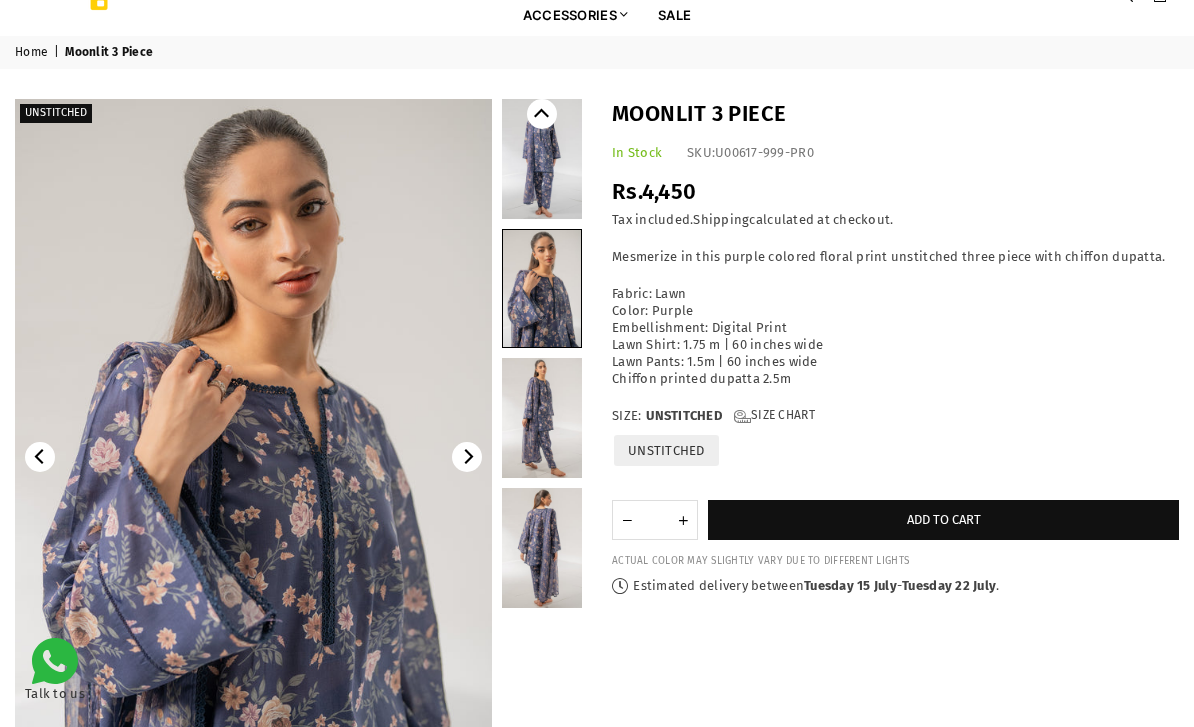 click on "Add to cart" at bounding box center (943, 520) 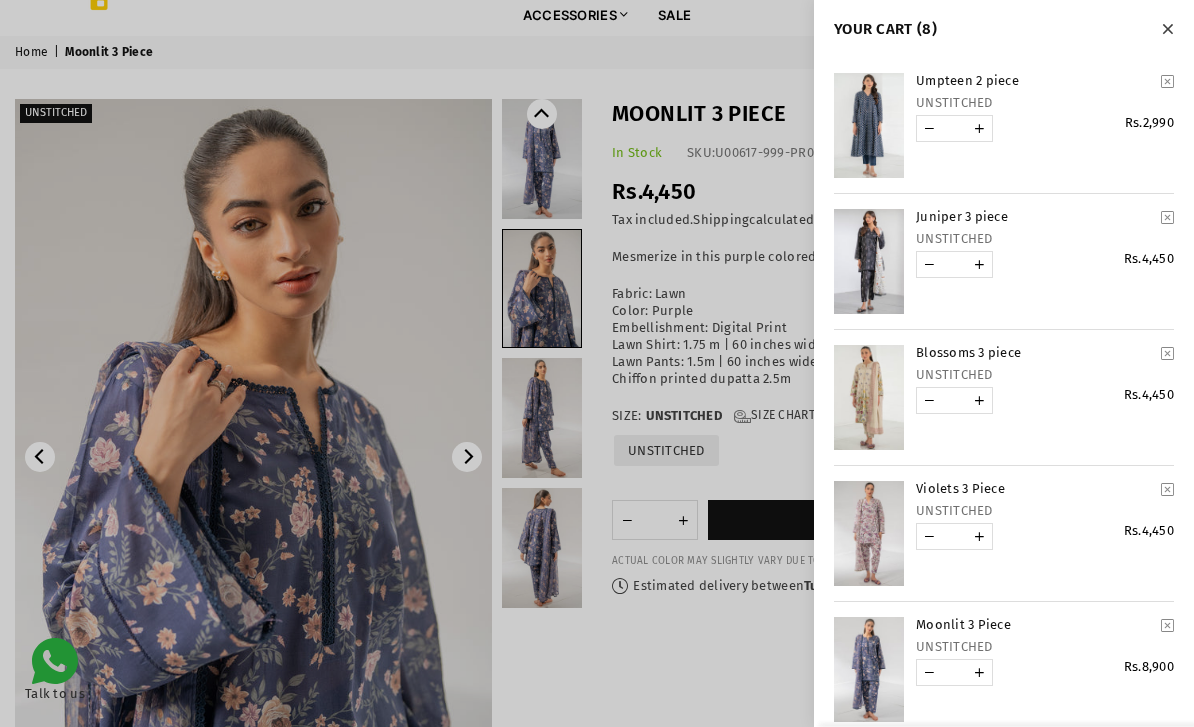 click at bounding box center [1167, 625] 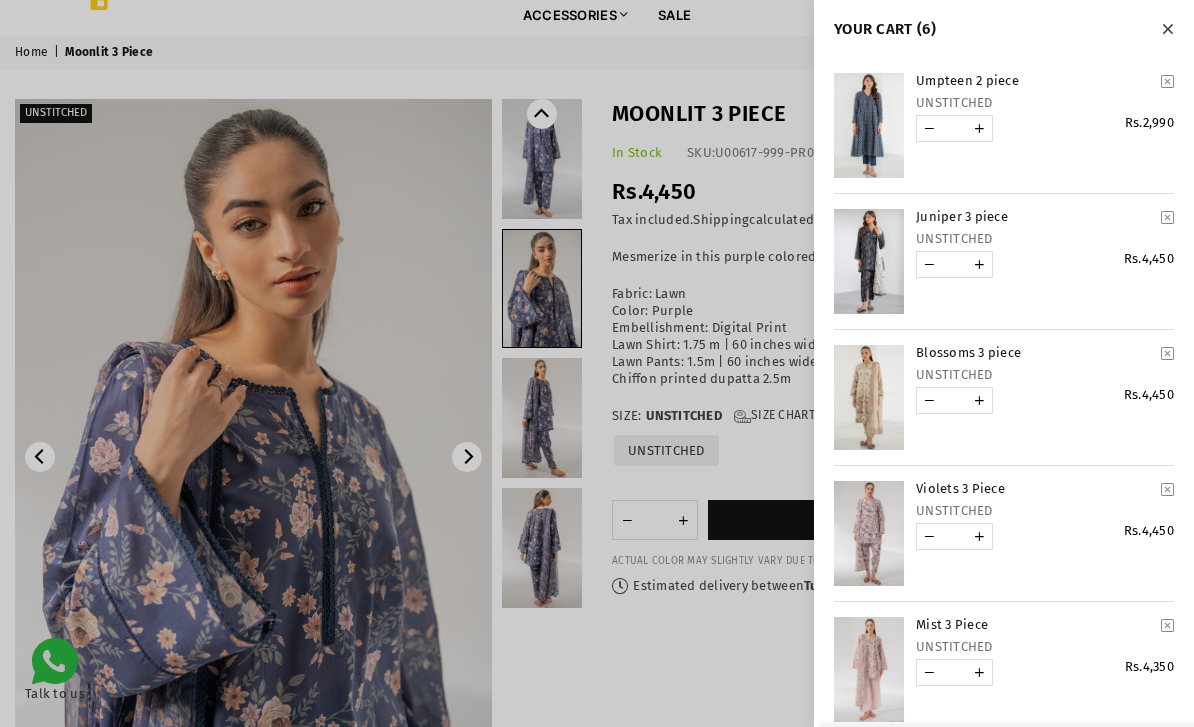 click at bounding box center [1167, 625] 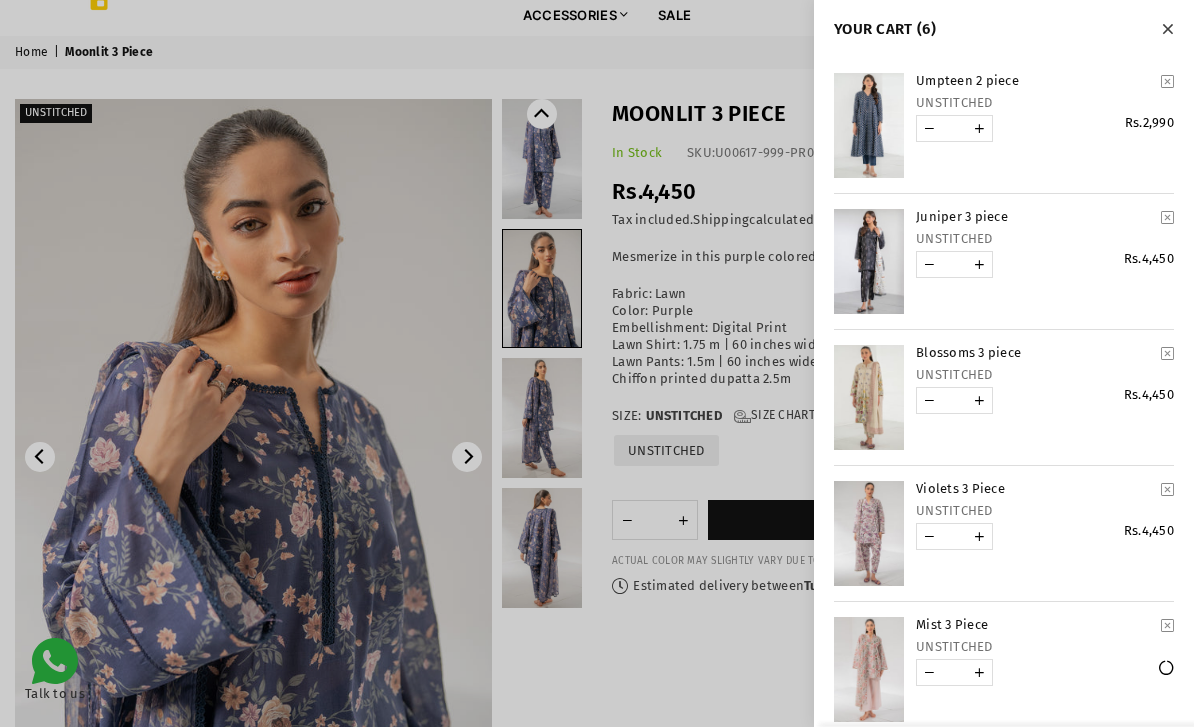 scroll, scrollTop: 0, scrollLeft: 0, axis: both 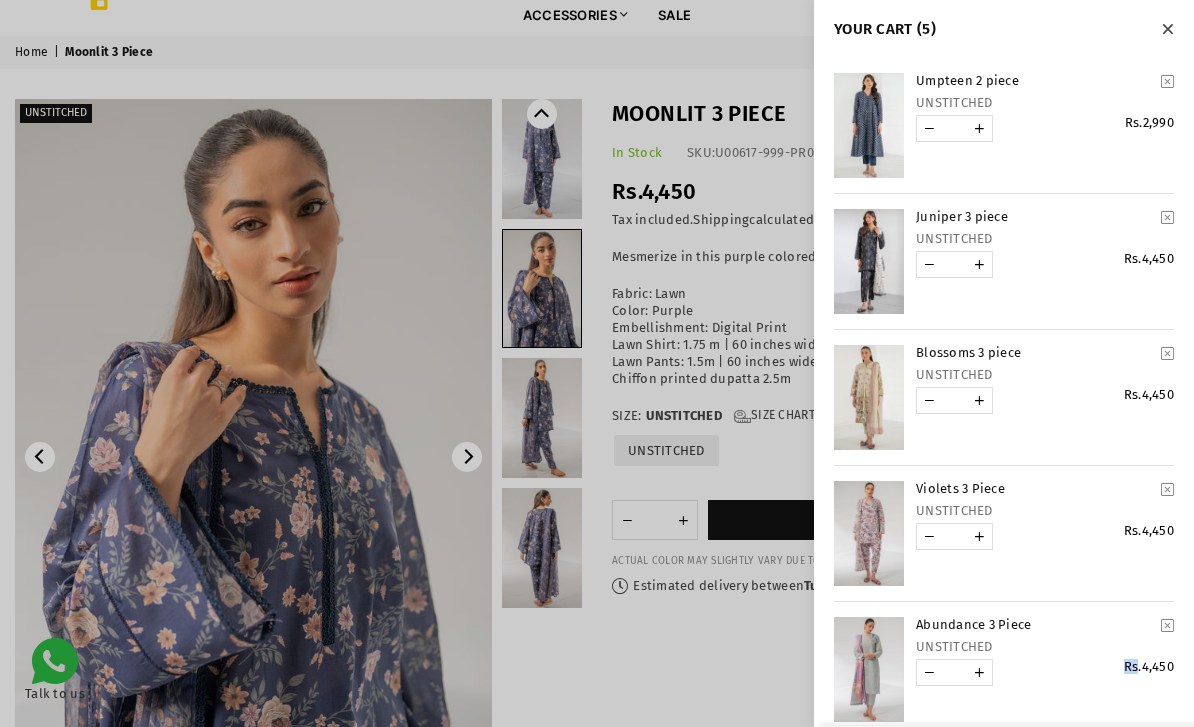 click at bounding box center [869, 397] 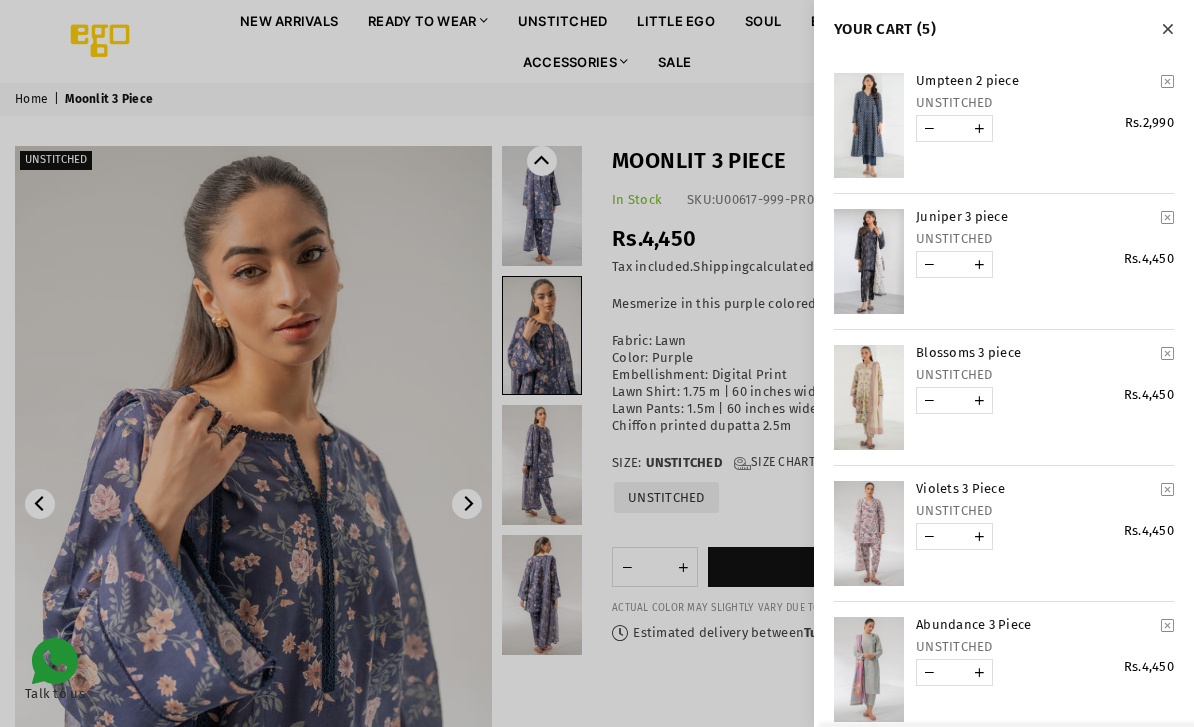 scroll, scrollTop: 47, scrollLeft: 0, axis: vertical 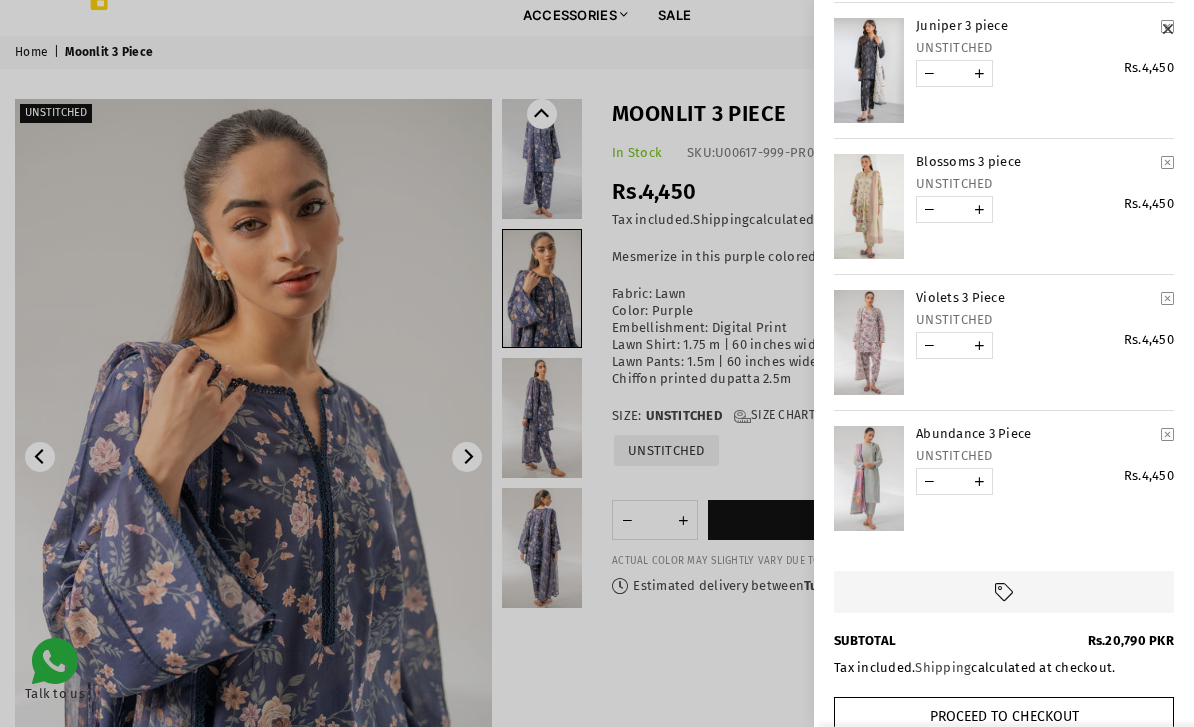 click at bounding box center (869, 342) 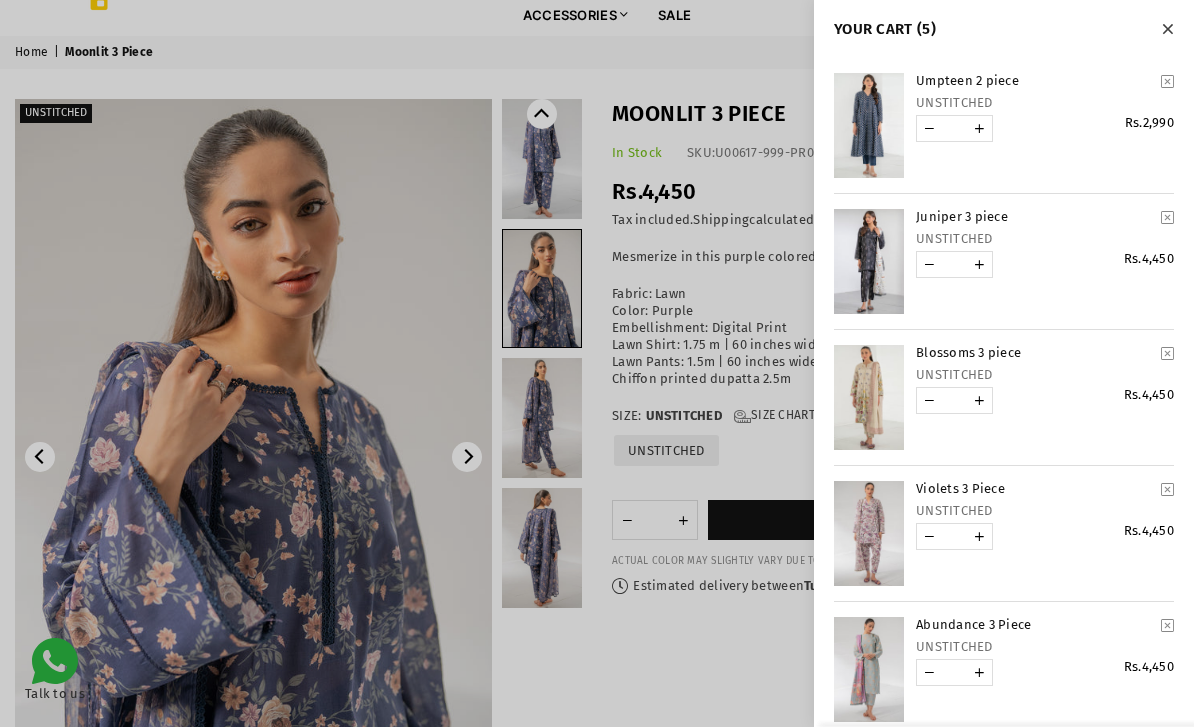 click at bounding box center [869, 397] 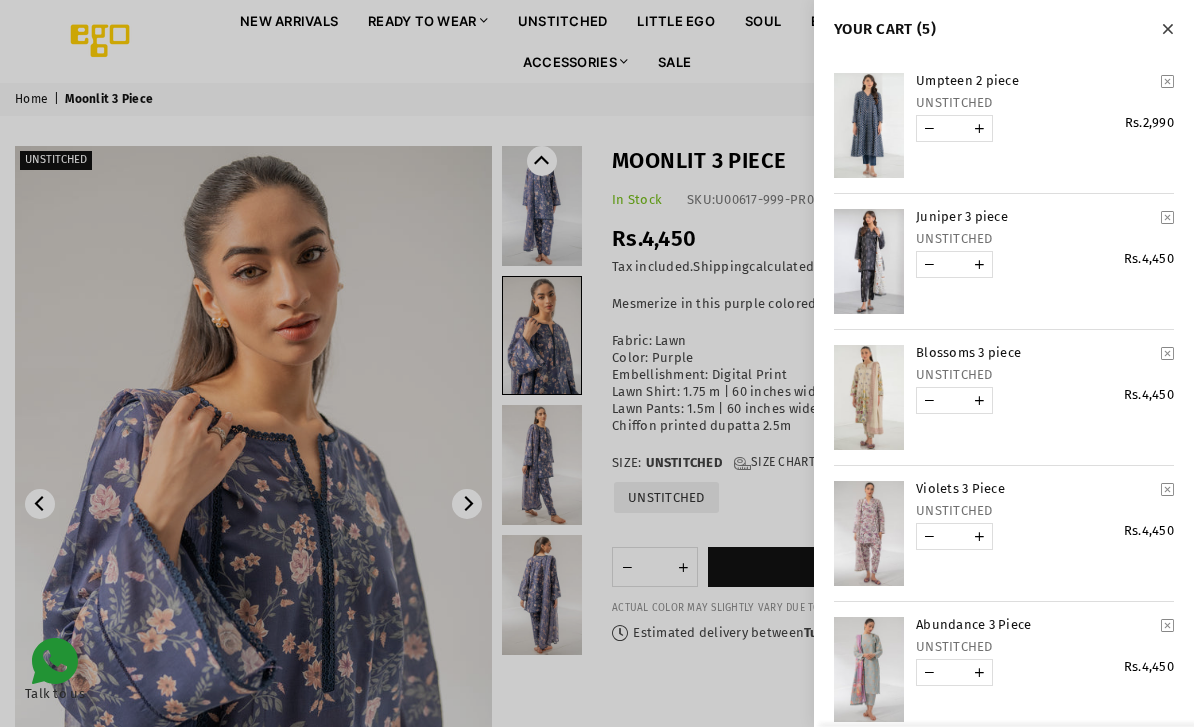 click at bounding box center [1167, 28] 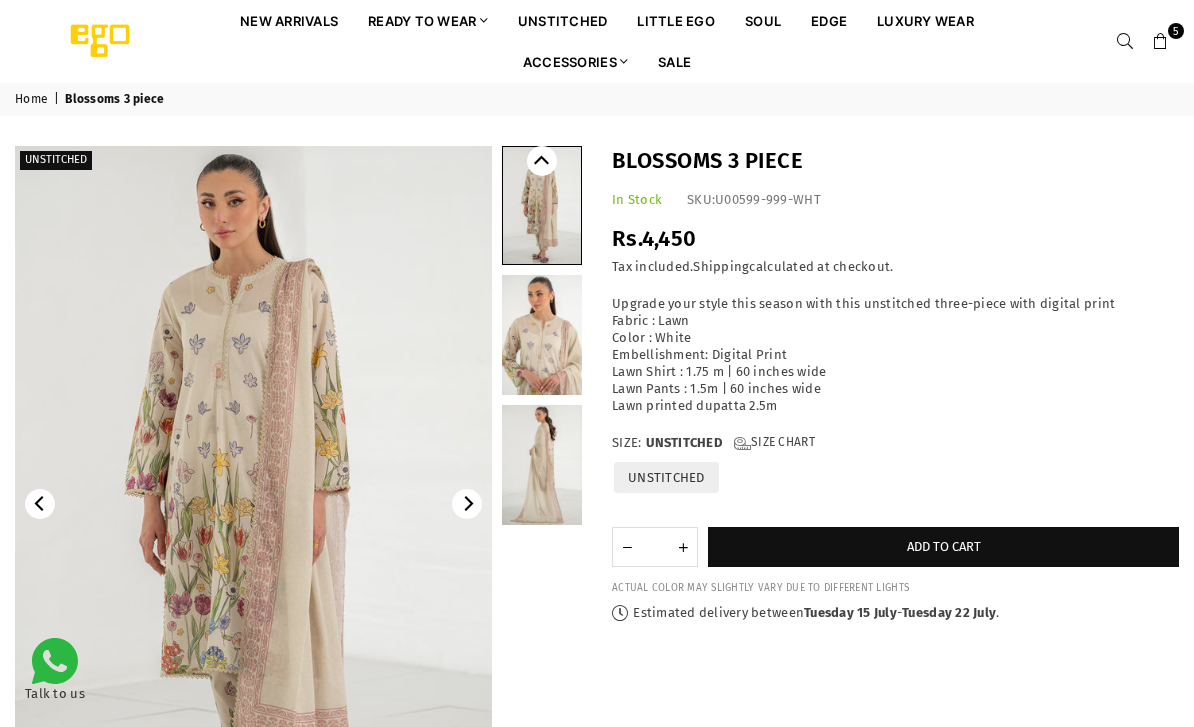 scroll, scrollTop: 0, scrollLeft: 0, axis: both 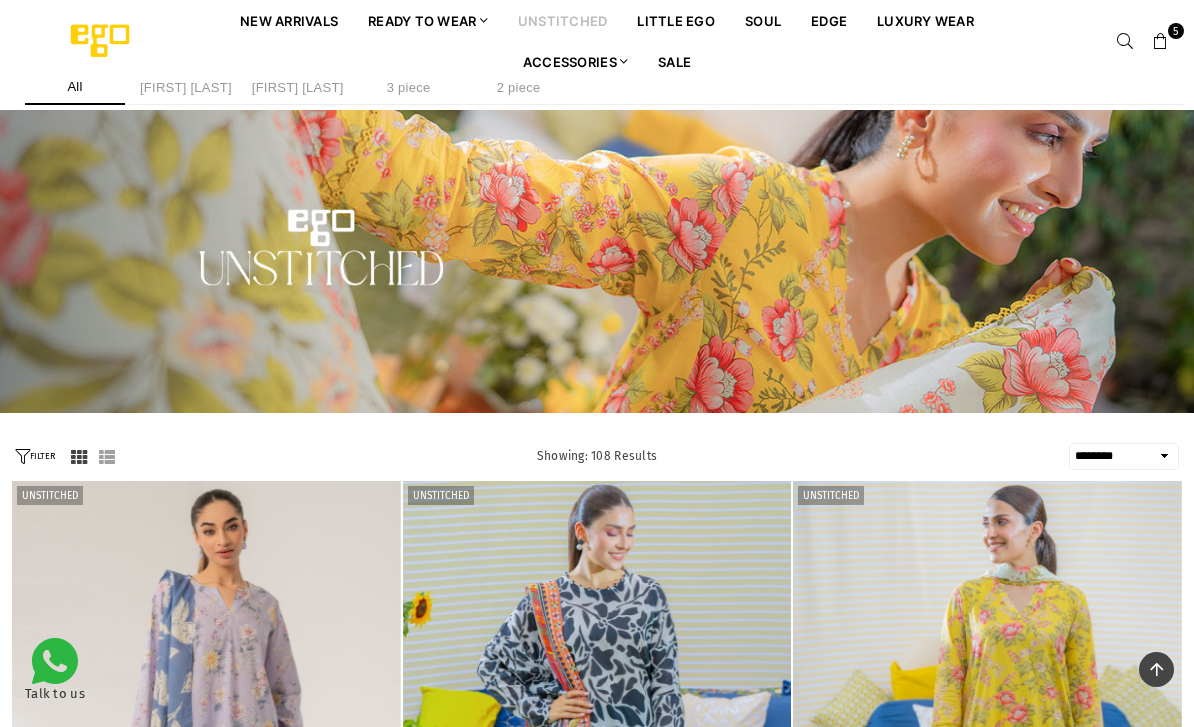 select on "******" 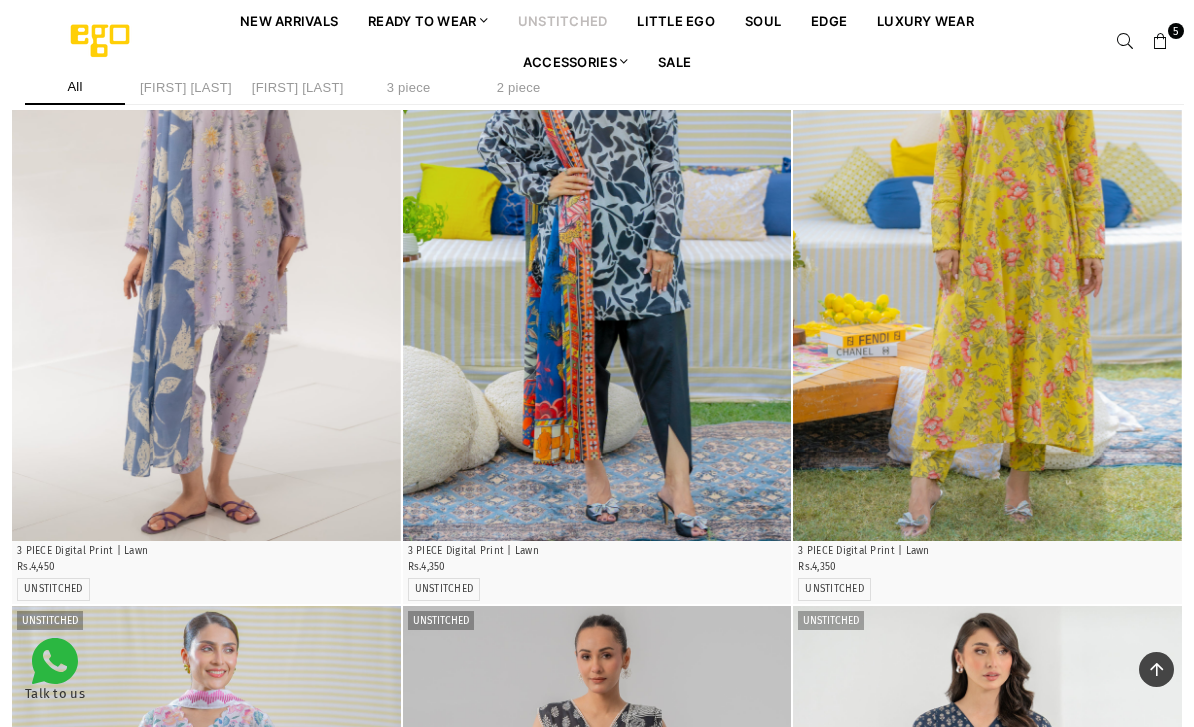 scroll, scrollTop: 0, scrollLeft: 0, axis: both 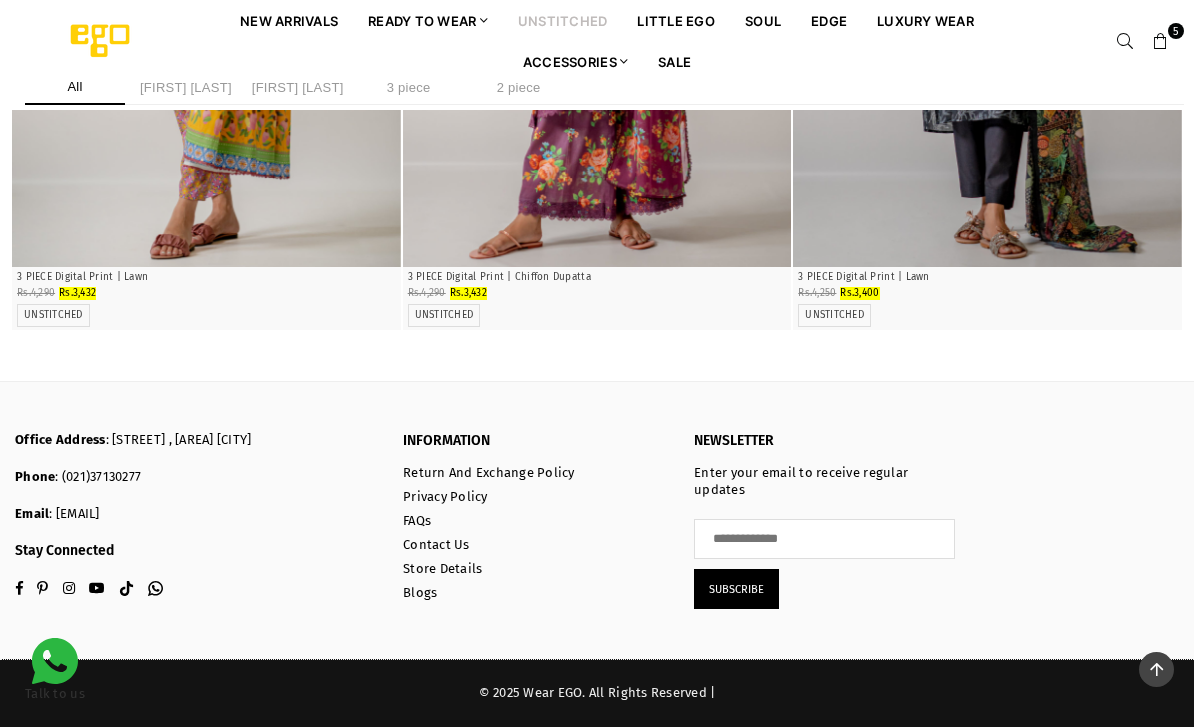 click at bounding box center (597, -1321) 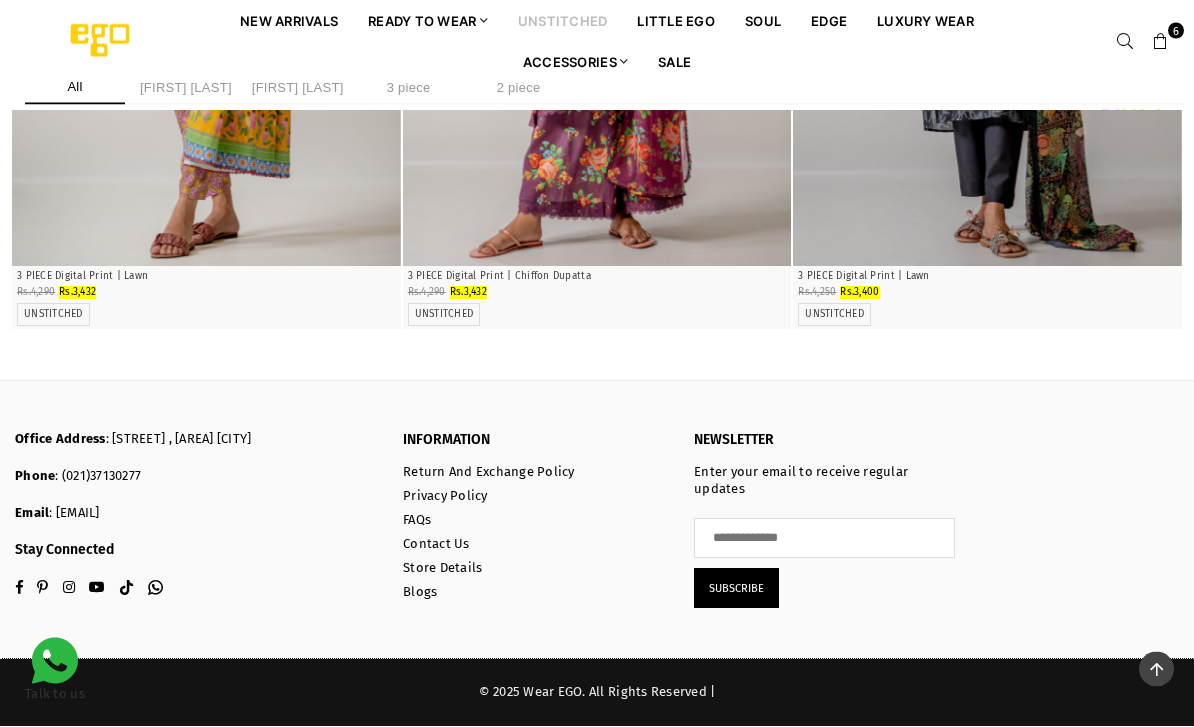 scroll, scrollTop: 21168, scrollLeft: 0, axis: vertical 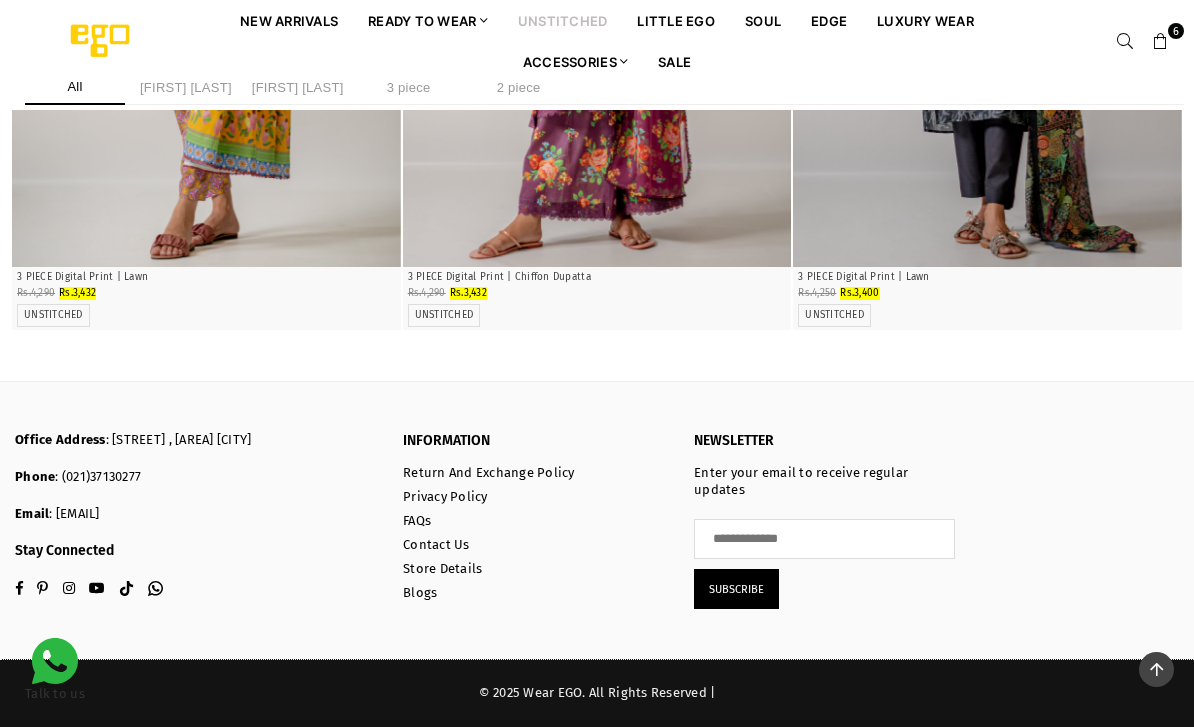 click at bounding box center (597, -1970) 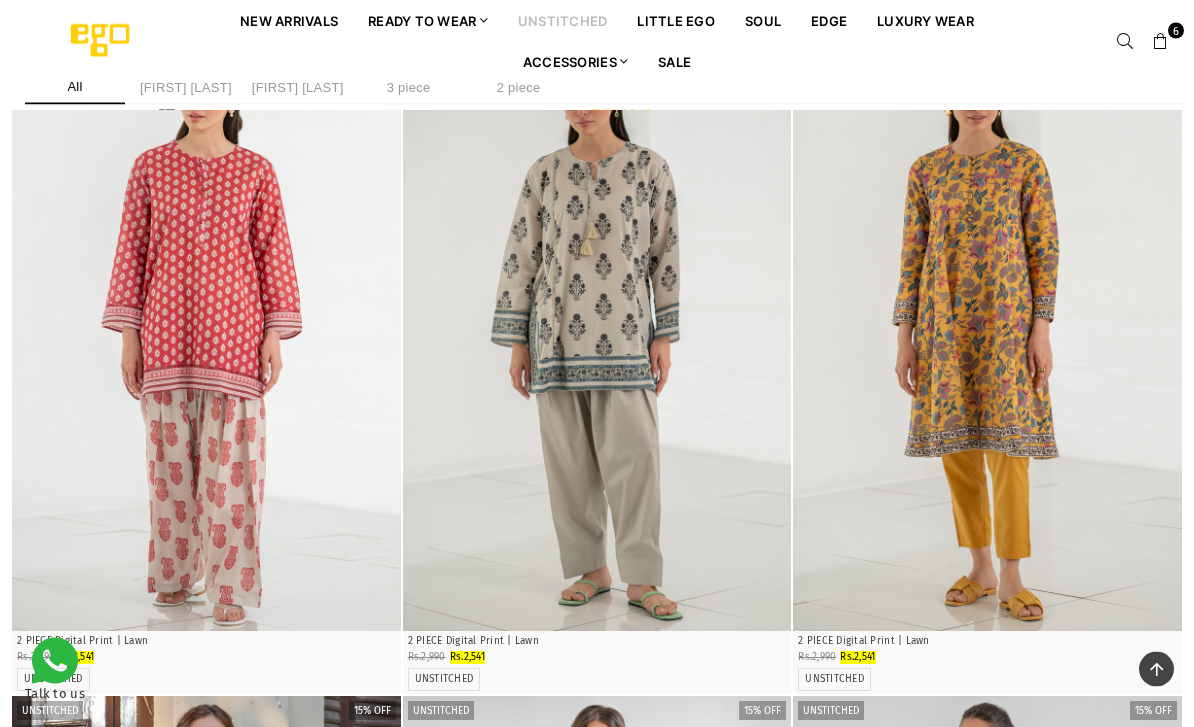 scroll, scrollTop: 4141, scrollLeft: 0, axis: vertical 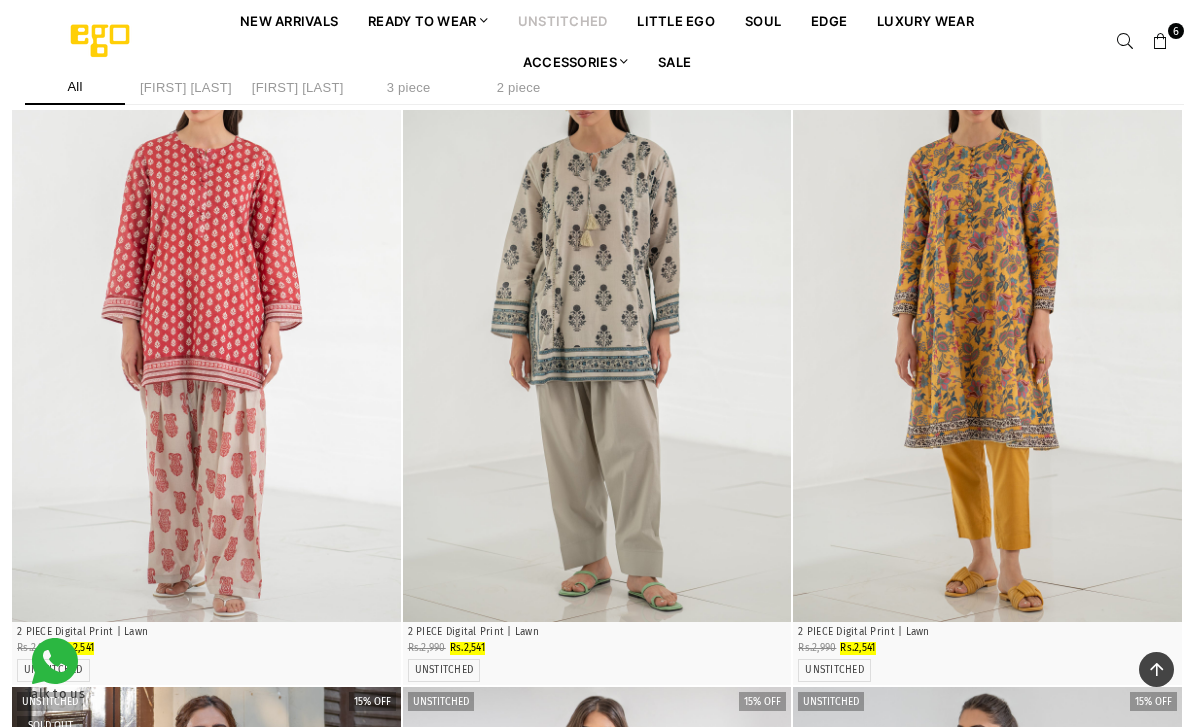 click at bounding box center (988, -936) 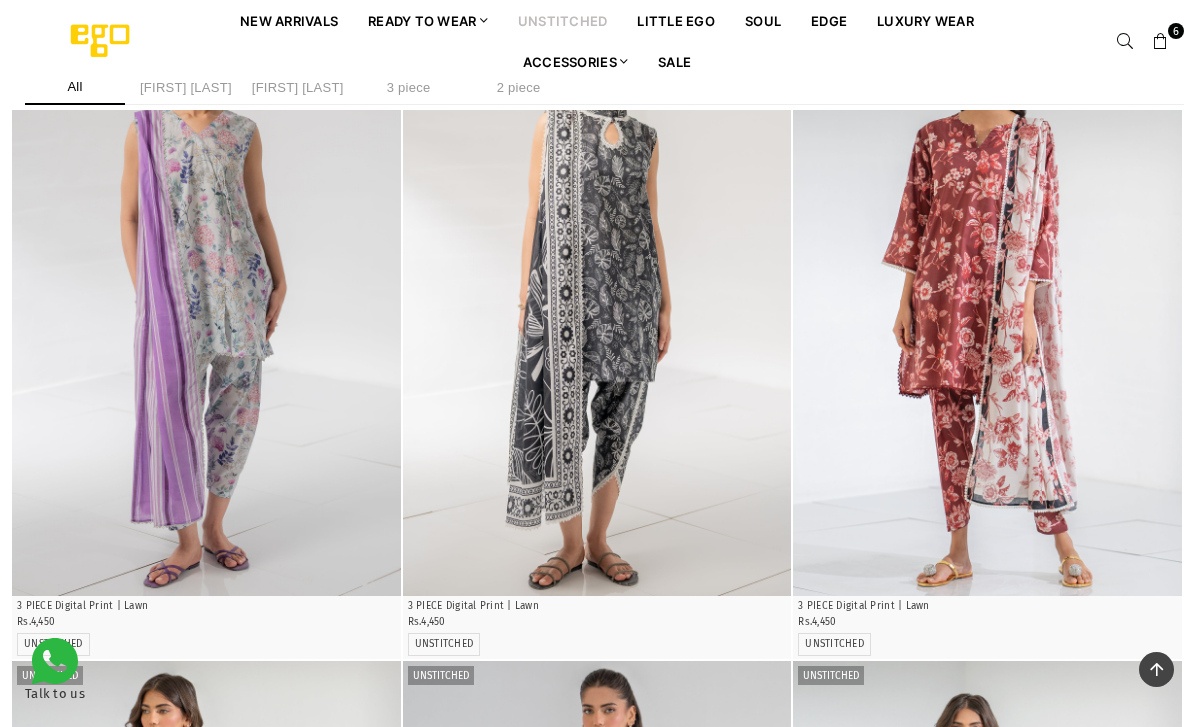 scroll, scrollTop: 3057, scrollLeft: 0, axis: vertical 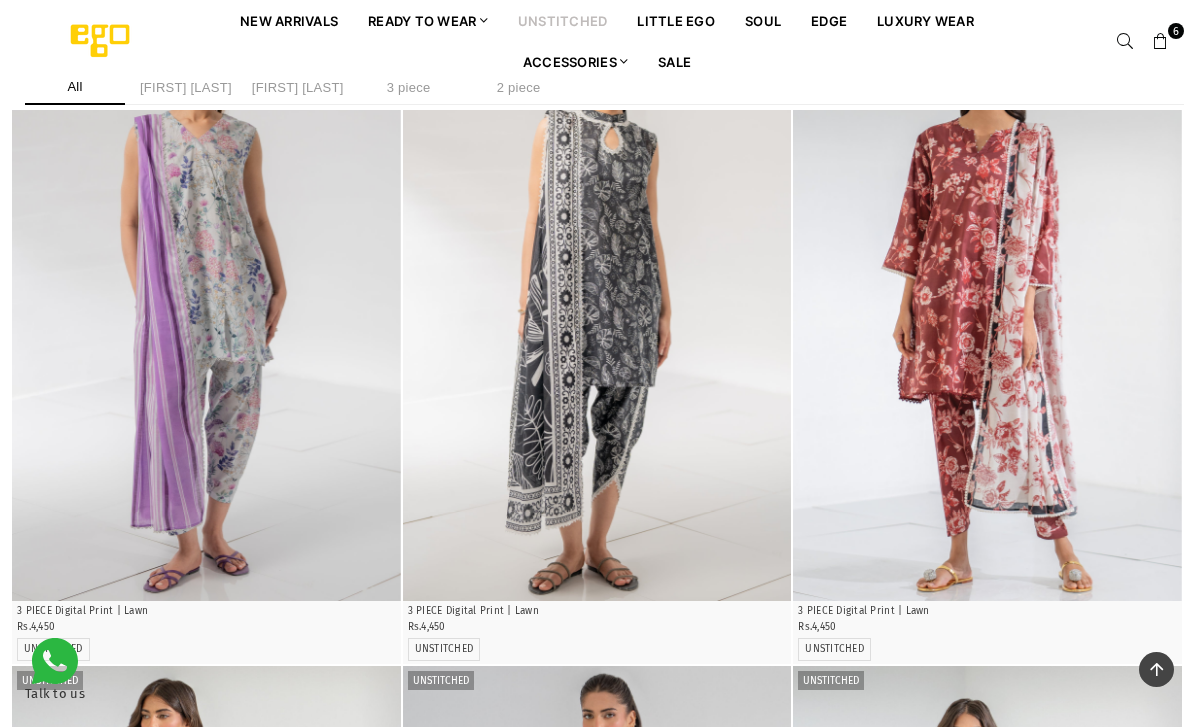 click at bounding box center [206, 310] 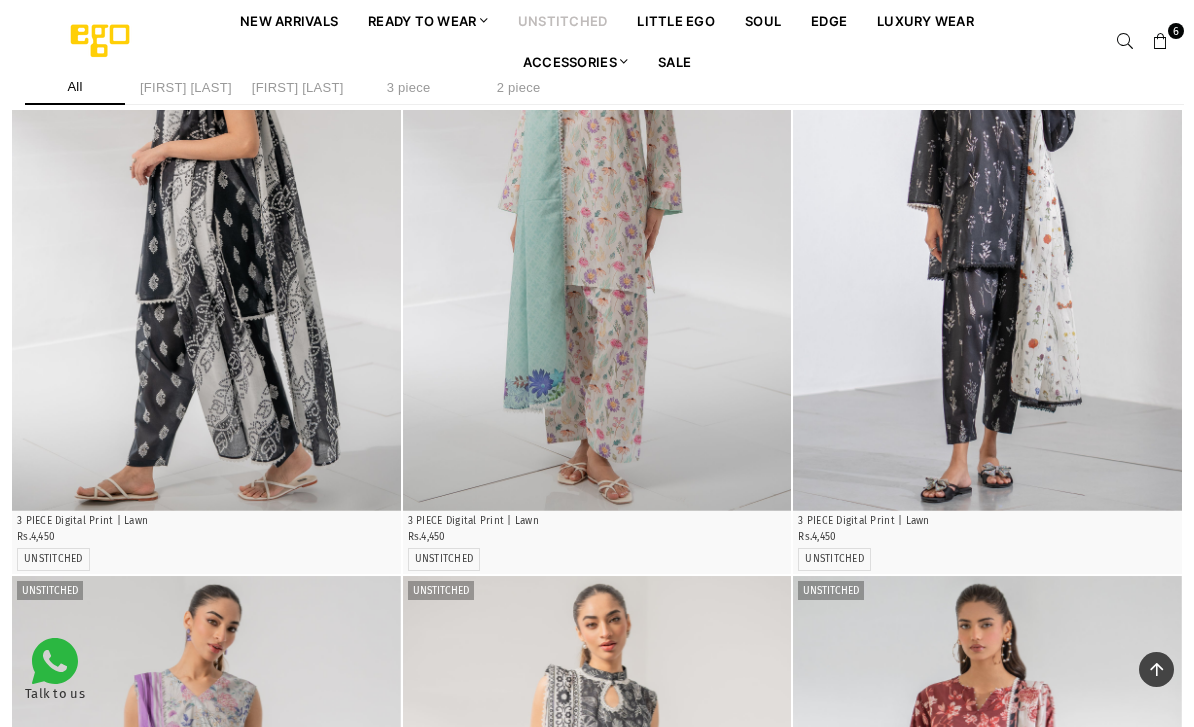 scroll, scrollTop: 2349, scrollLeft: 0, axis: vertical 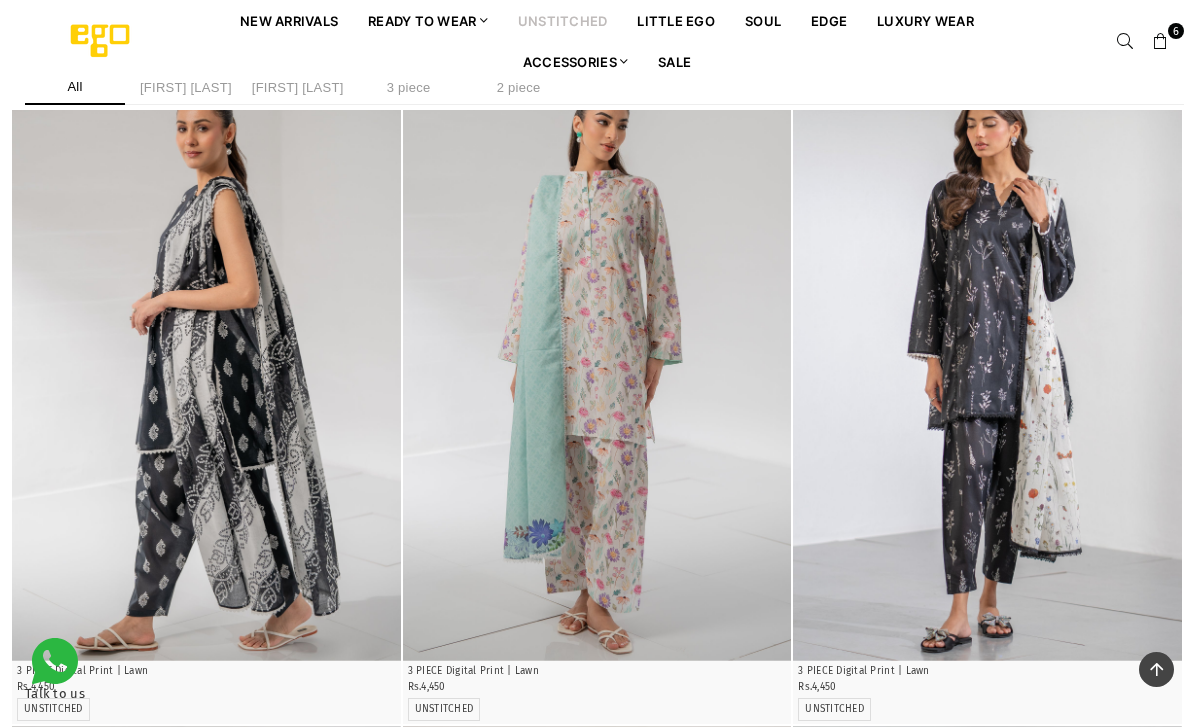 click on "Regular price Rs.4,450" at bounding box center (206, 687) 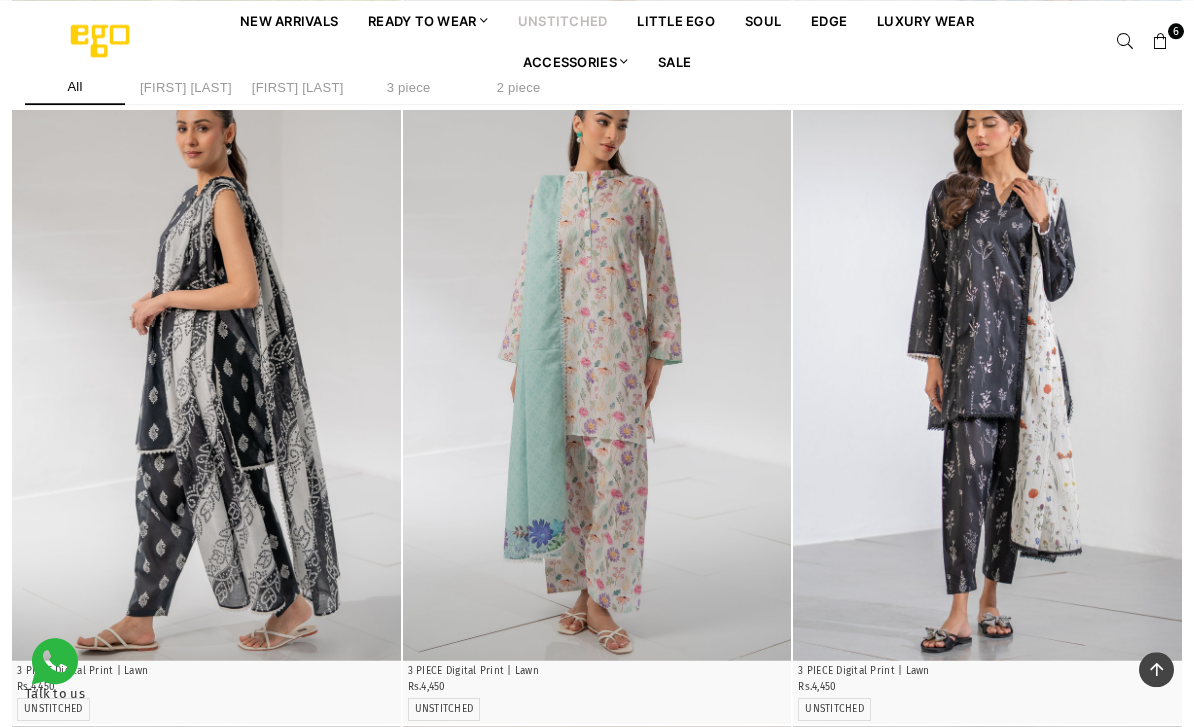 scroll, scrollTop: 2308, scrollLeft: 0, axis: vertical 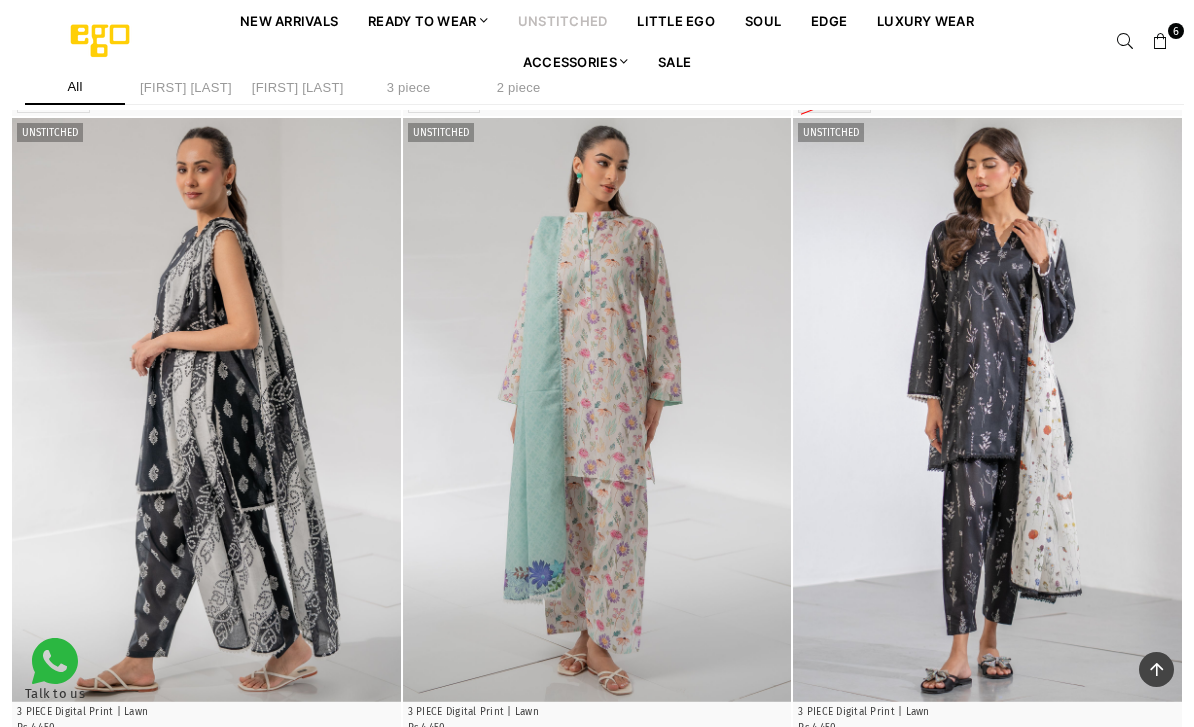 click at bounding box center (206, 410) 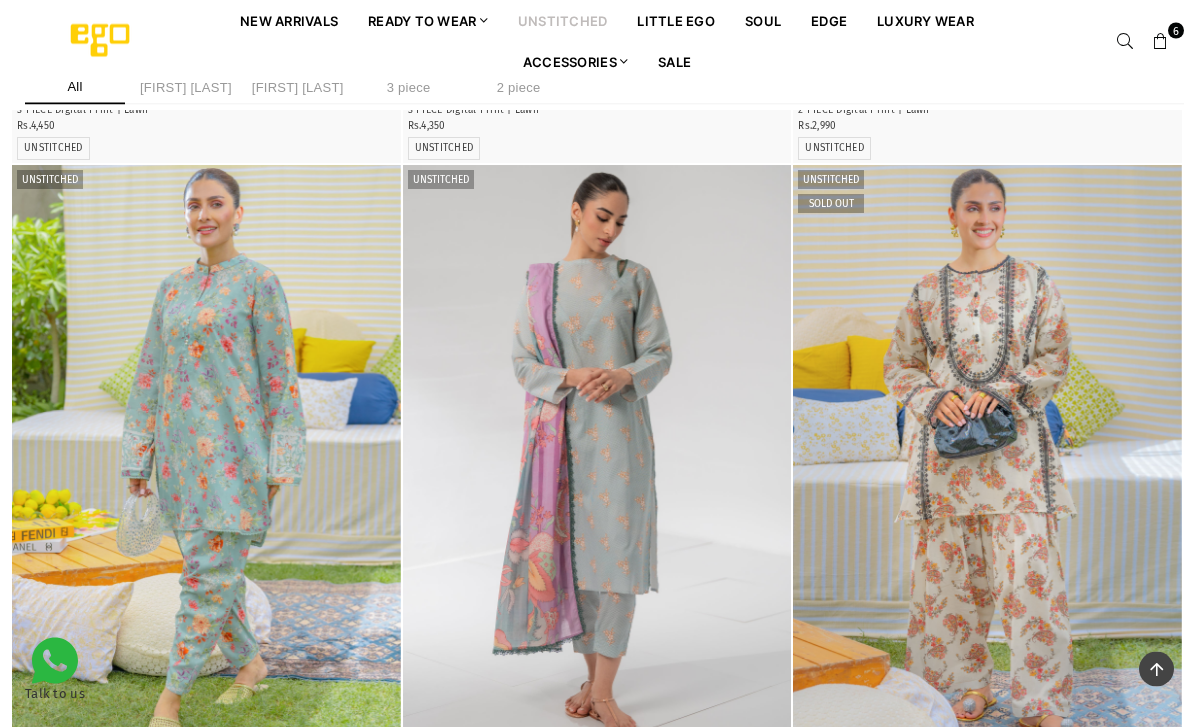 scroll, scrollTop: 1609, scrollLeft: 0, axis: vertical 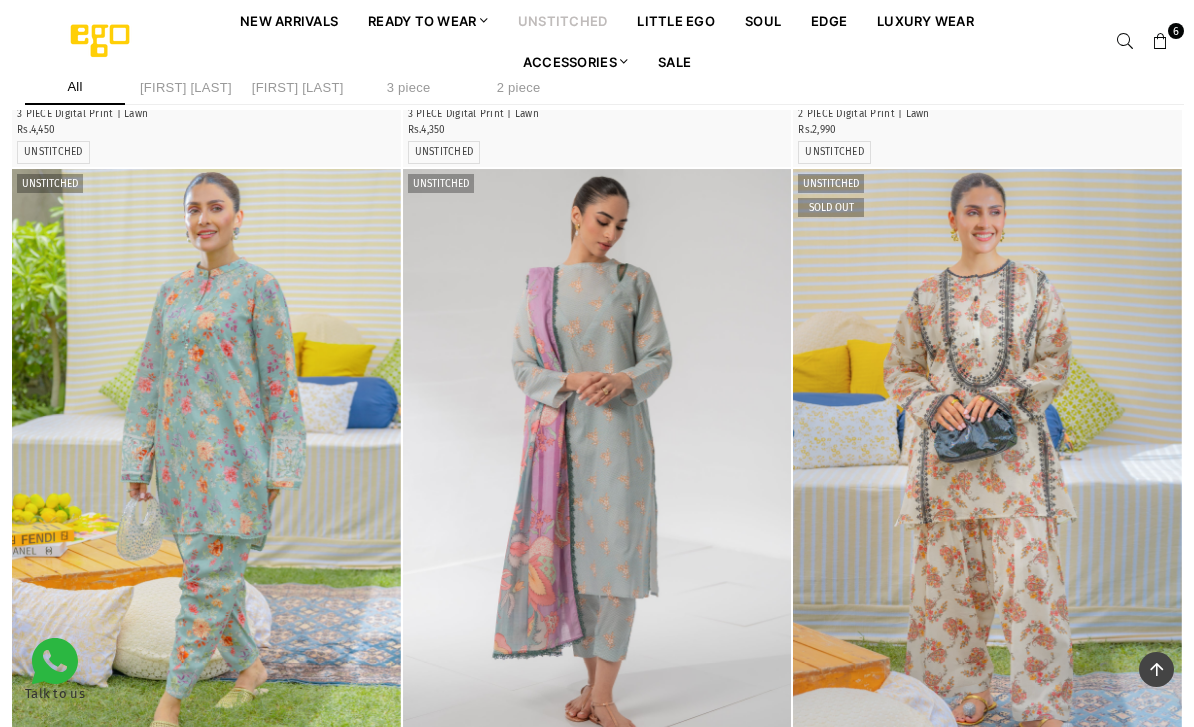 click at bounding box center [597, 461] 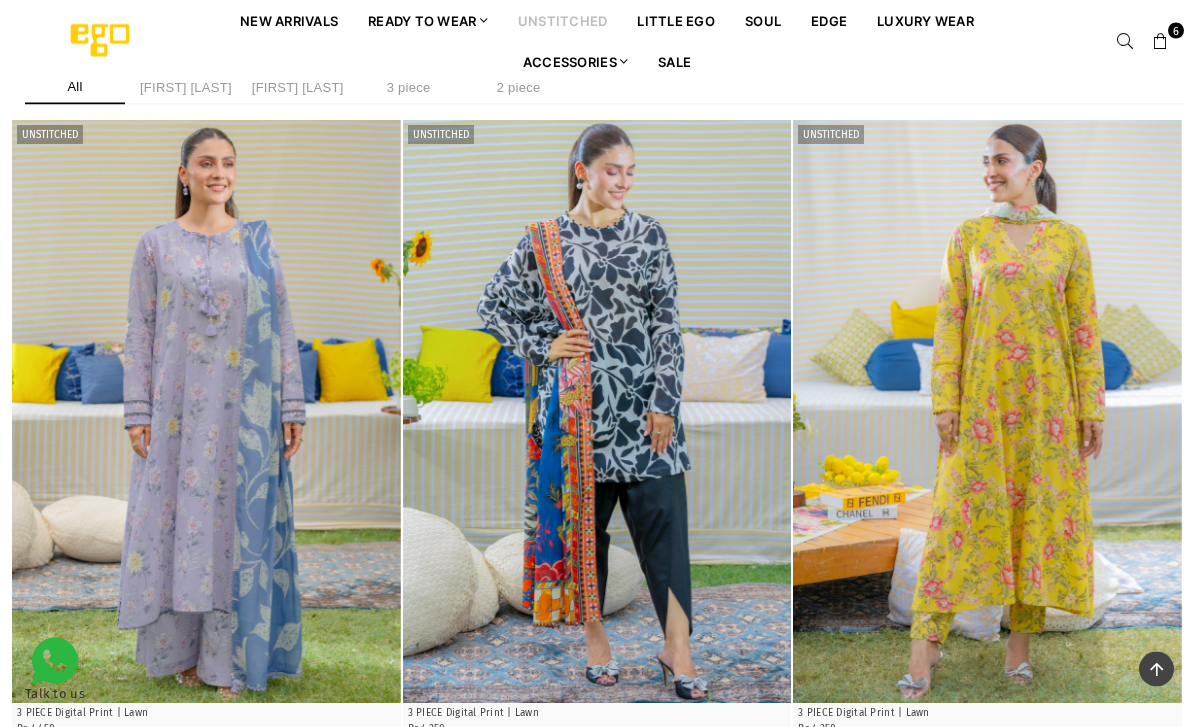 scroll, scrollTop: 361, scrollLeft: 0, axis: vertical 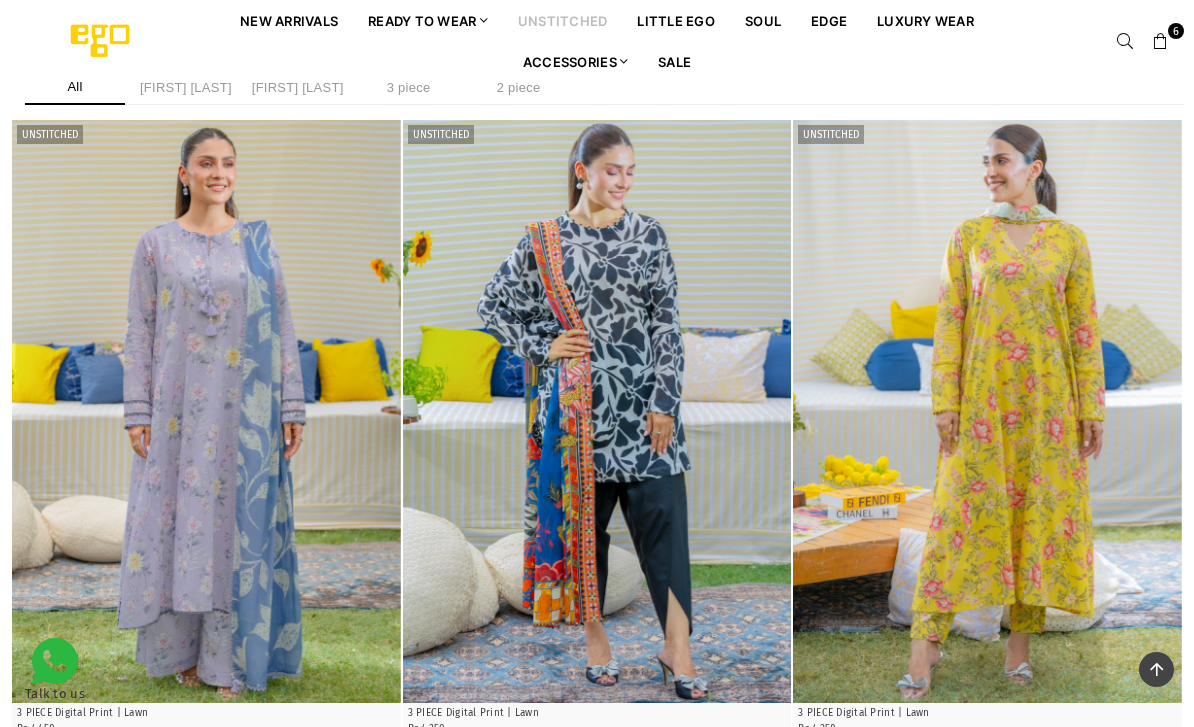click at bounding box center (597, 412) 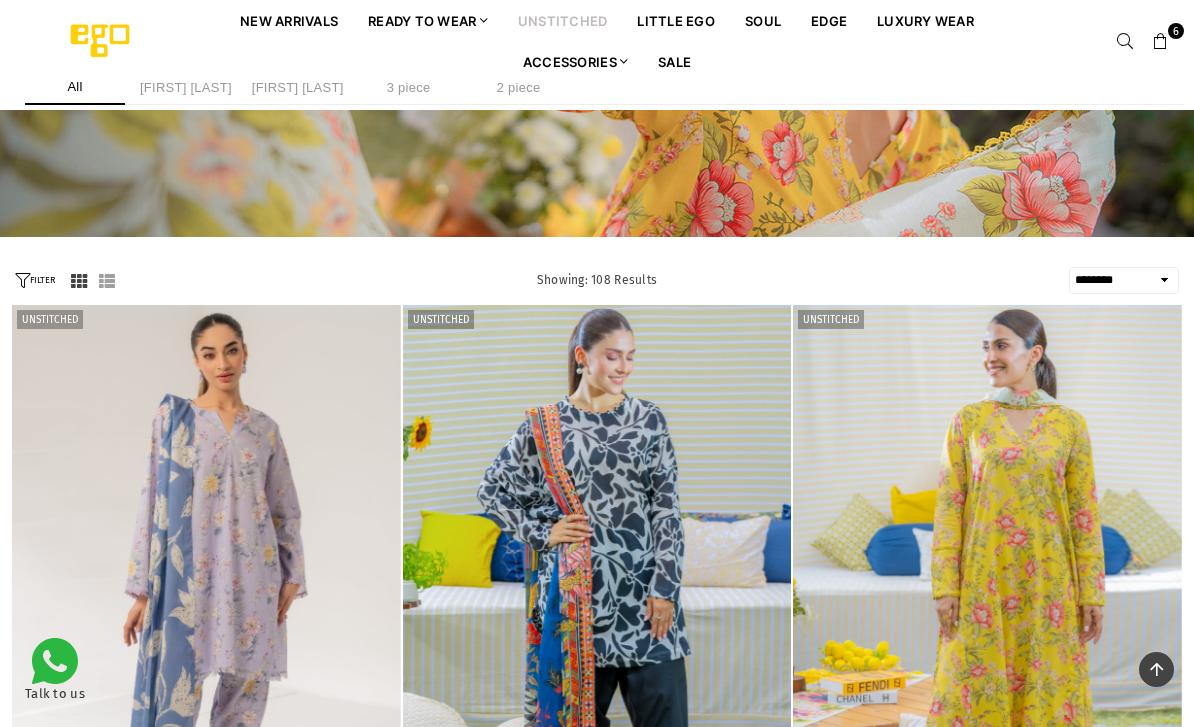 scroll, scrollTop: 0, scrollLeft: 0, axis: both 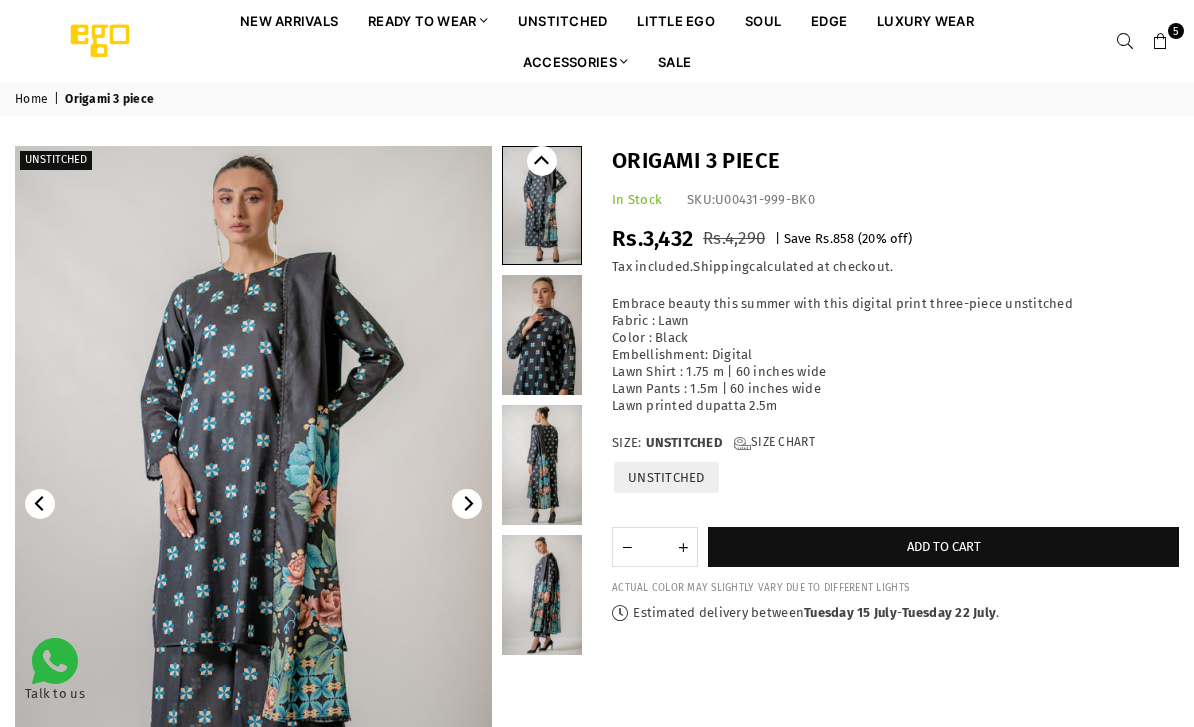 click on "Add to cart" at bounding box center [943, 547] 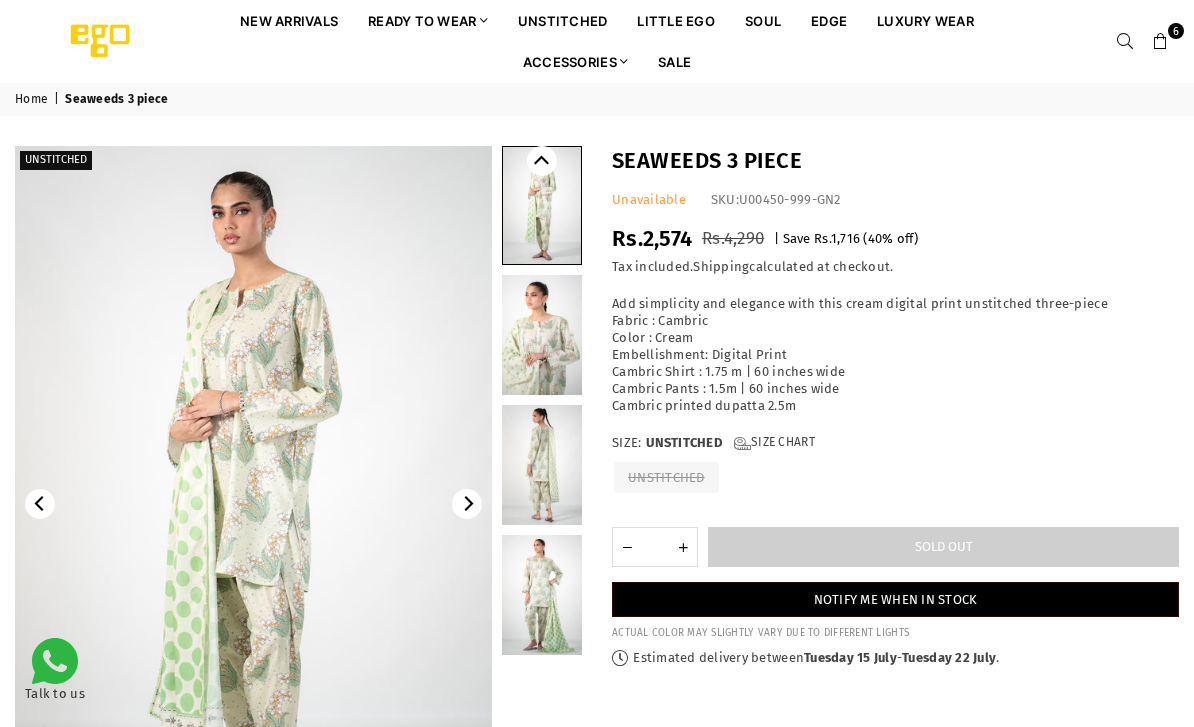 scroll, scrollTop: 0, scrollLeft: 0, axis: both 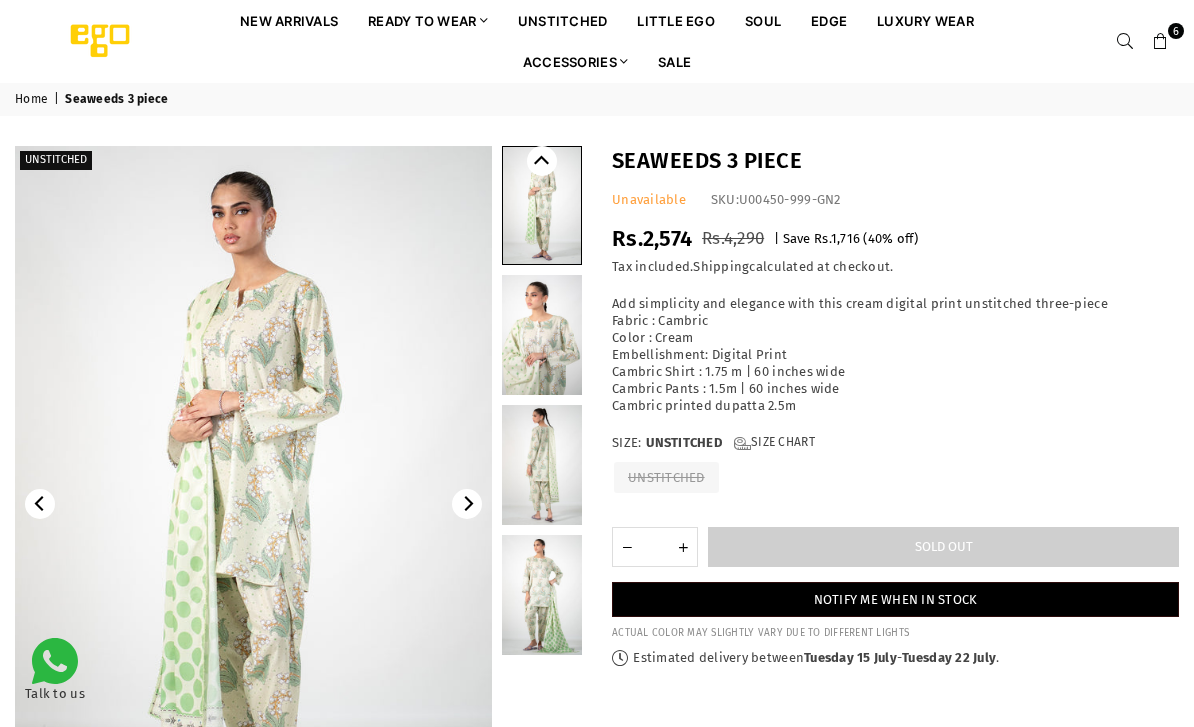 click at bounding box center (542, 335) 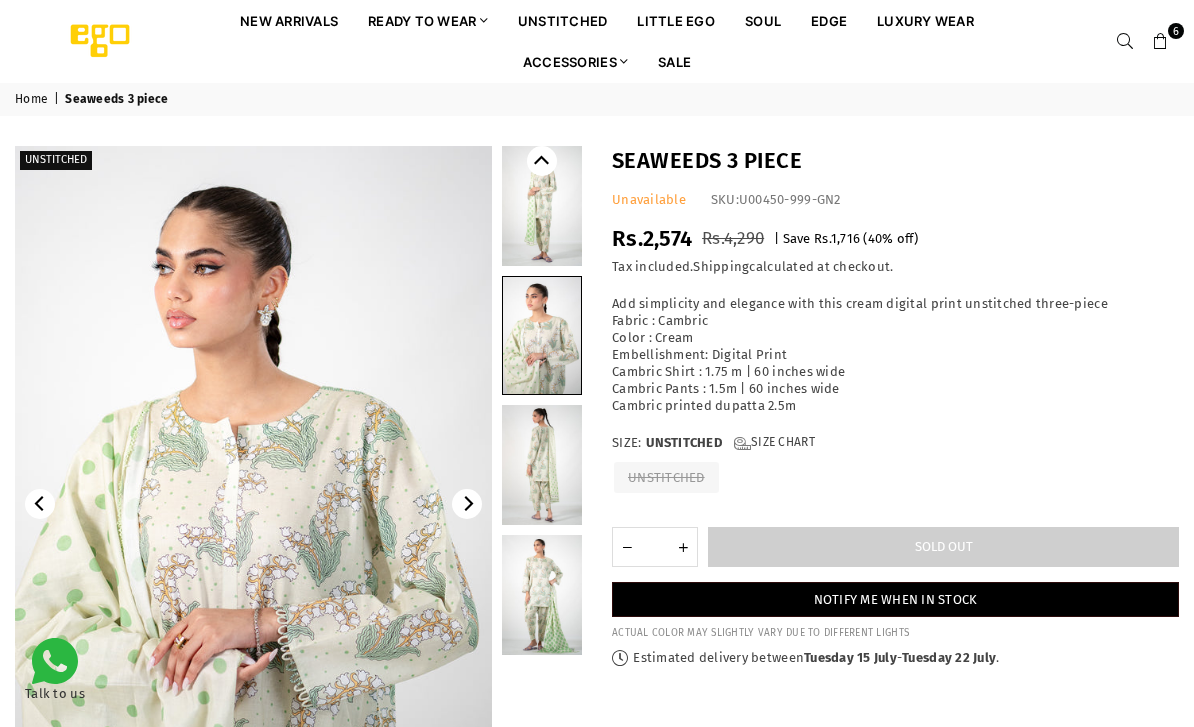 click at bounding box center (542, 595) 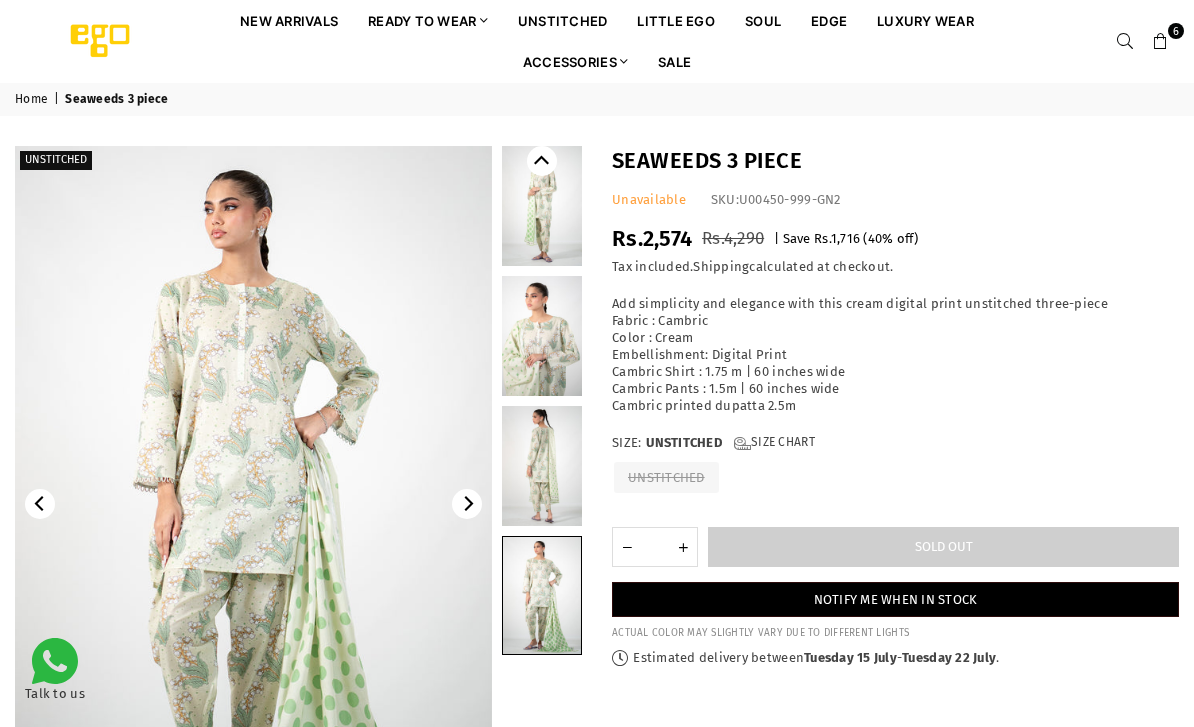 click at bounding box center (542, 466) 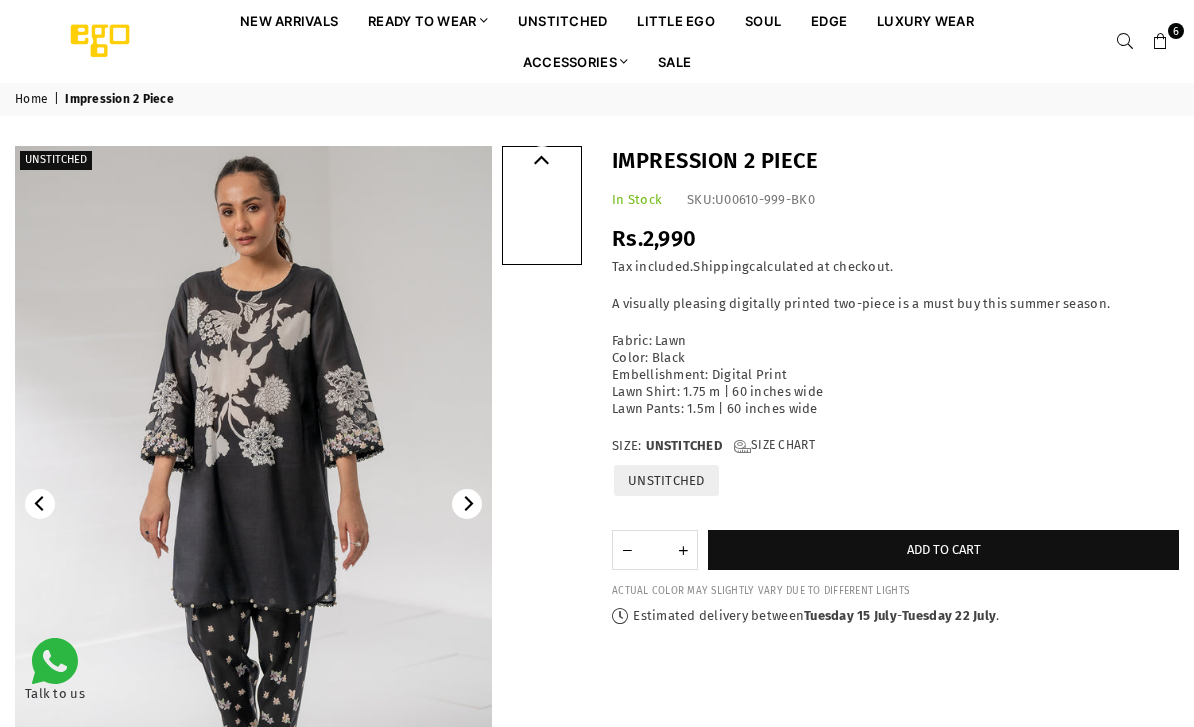 scroll, scrollTop: 0, scrollLeft: 0, axis: both 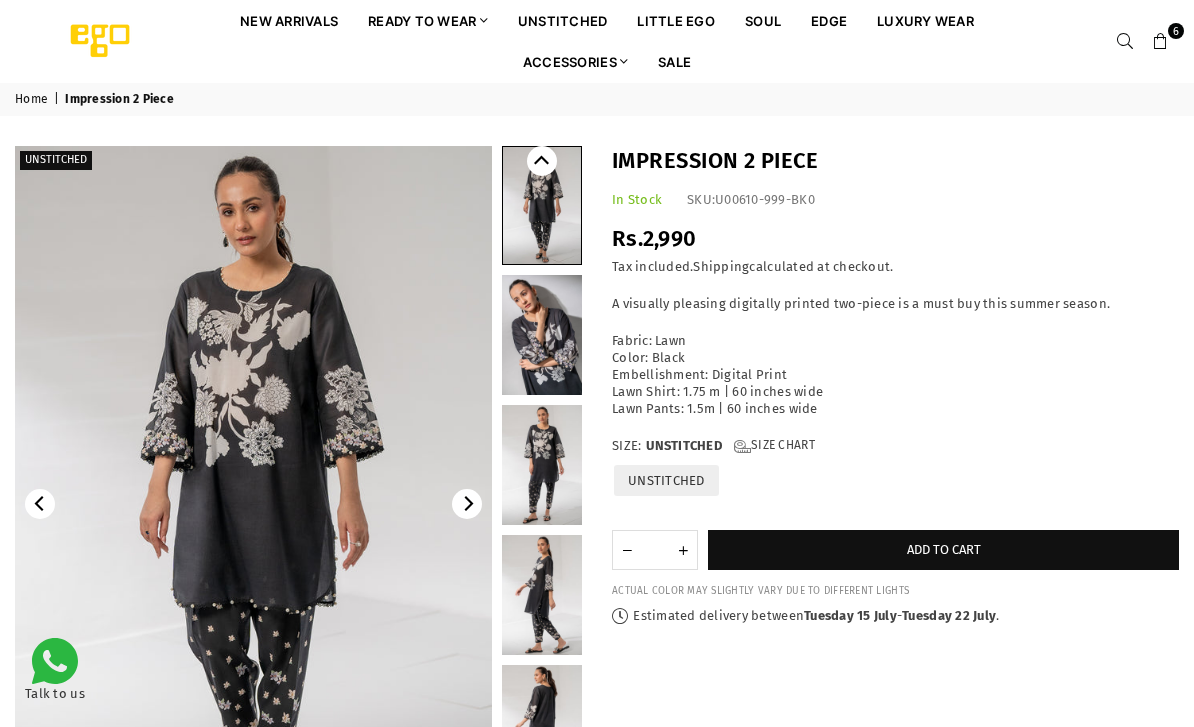 click at bounding box center (542, 465) 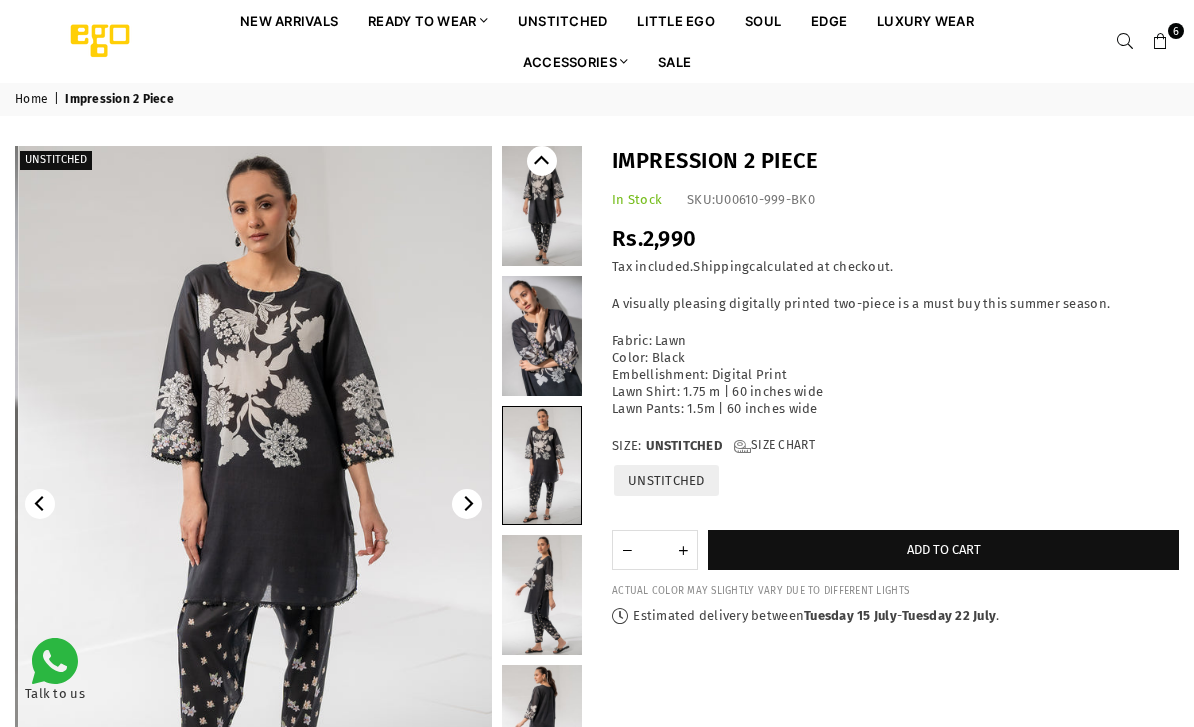 click at bounding box center (542, 595) 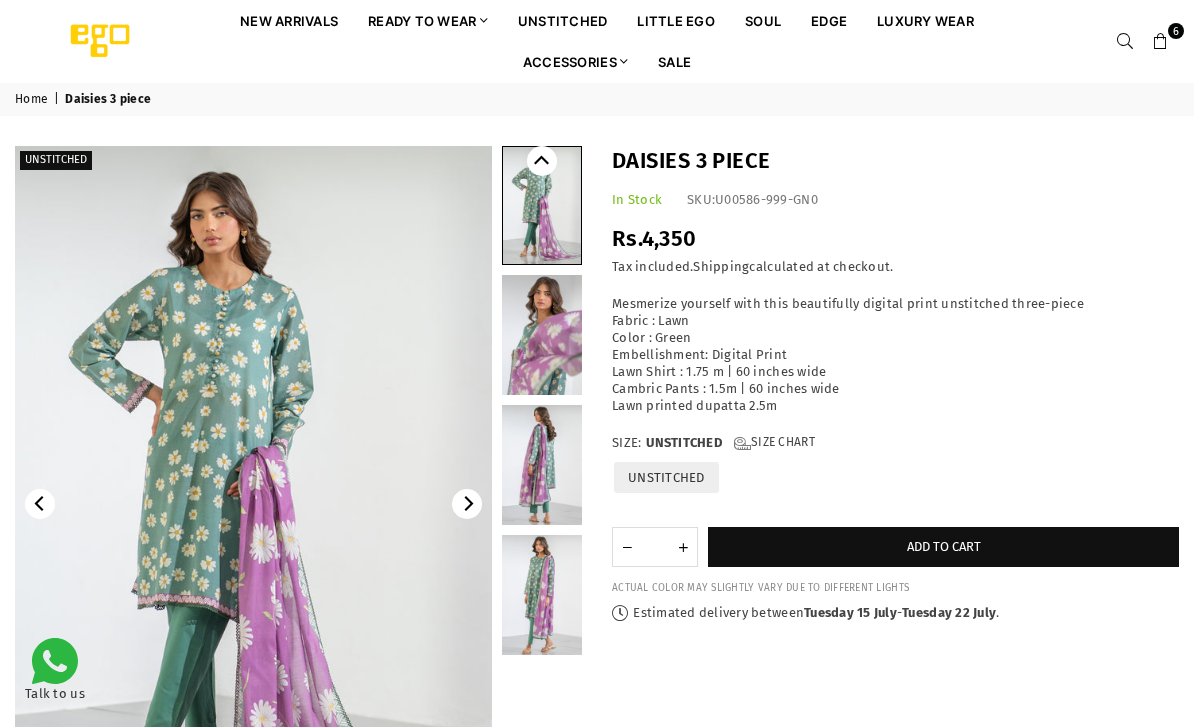 scroll, scrollTop: 0, scrollLeft: 0, axis: both 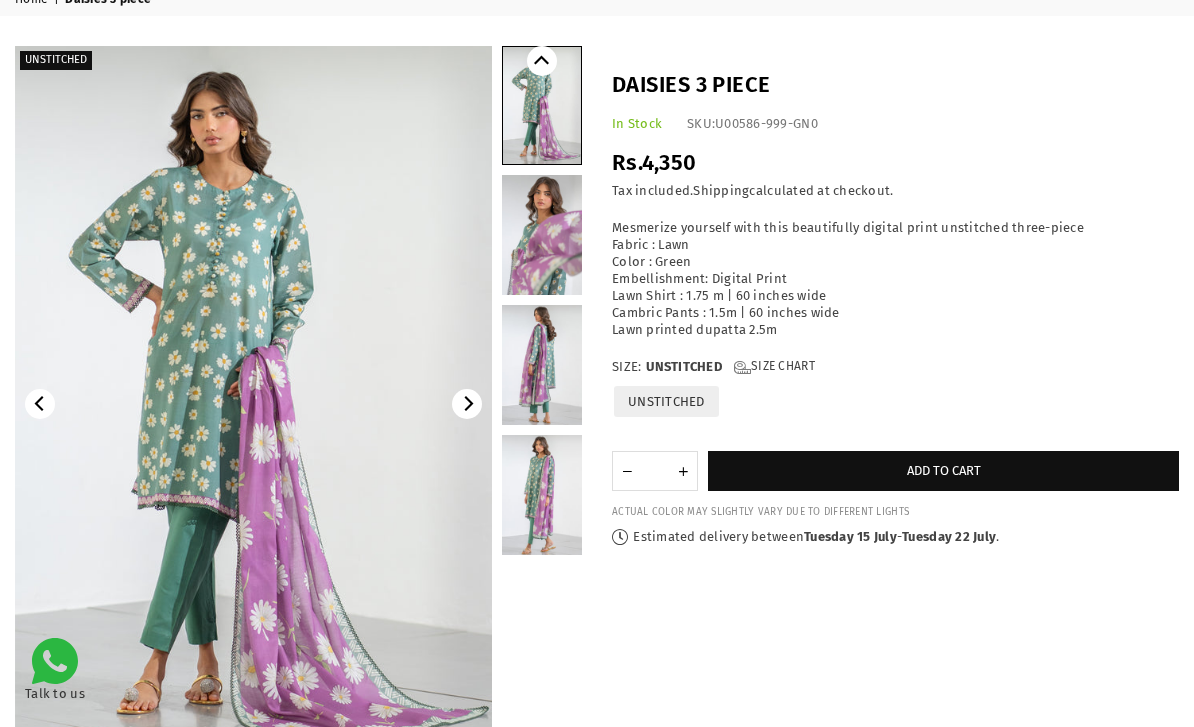 click at bounding box center (542, 495) 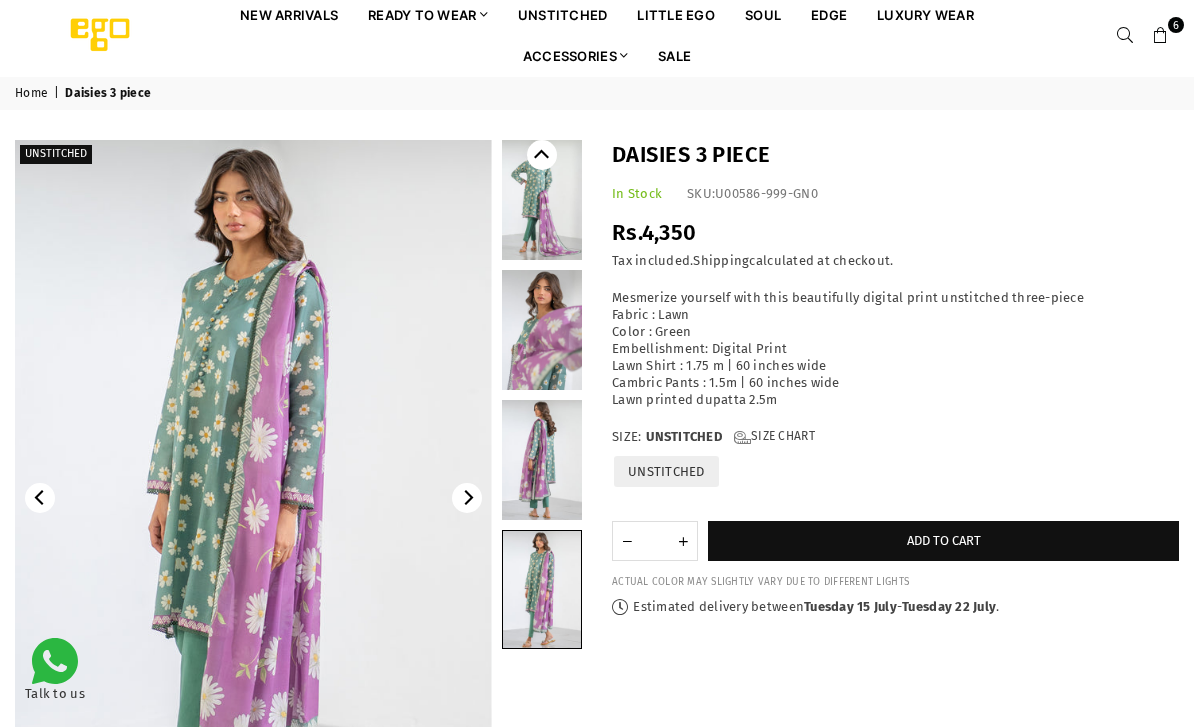 scroll, scrollTop: 0, scrollLeft: 0, axis: both 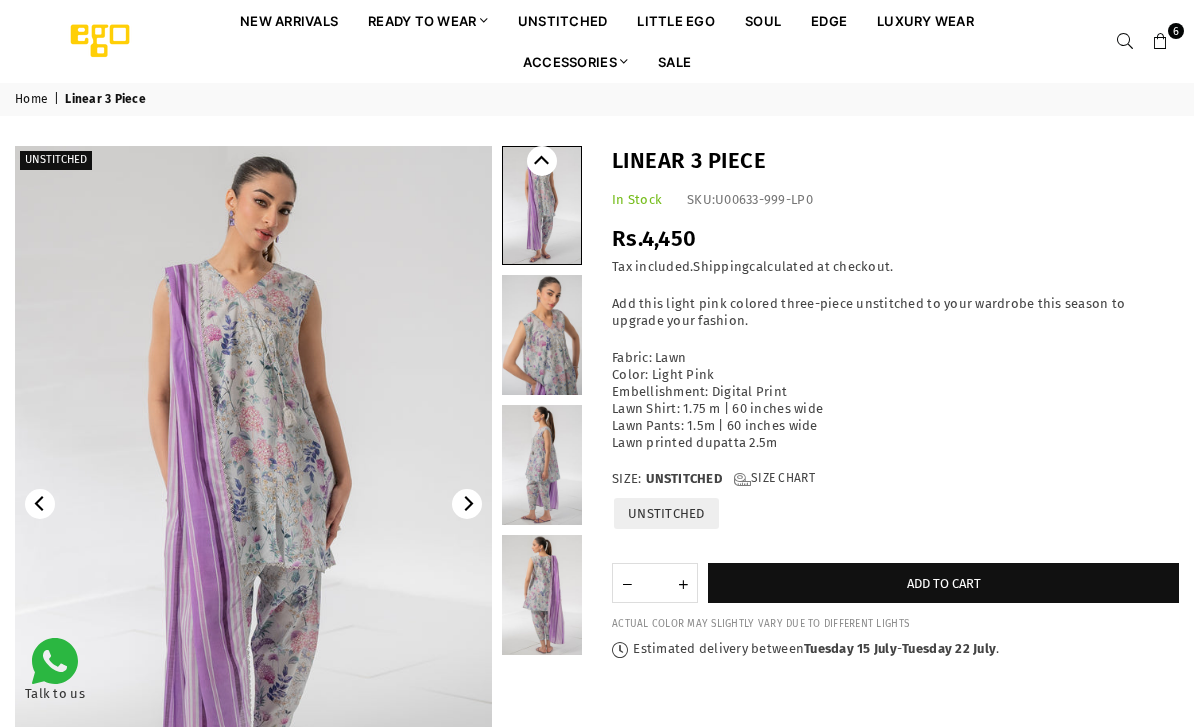 click at bounding box center [542, 335] 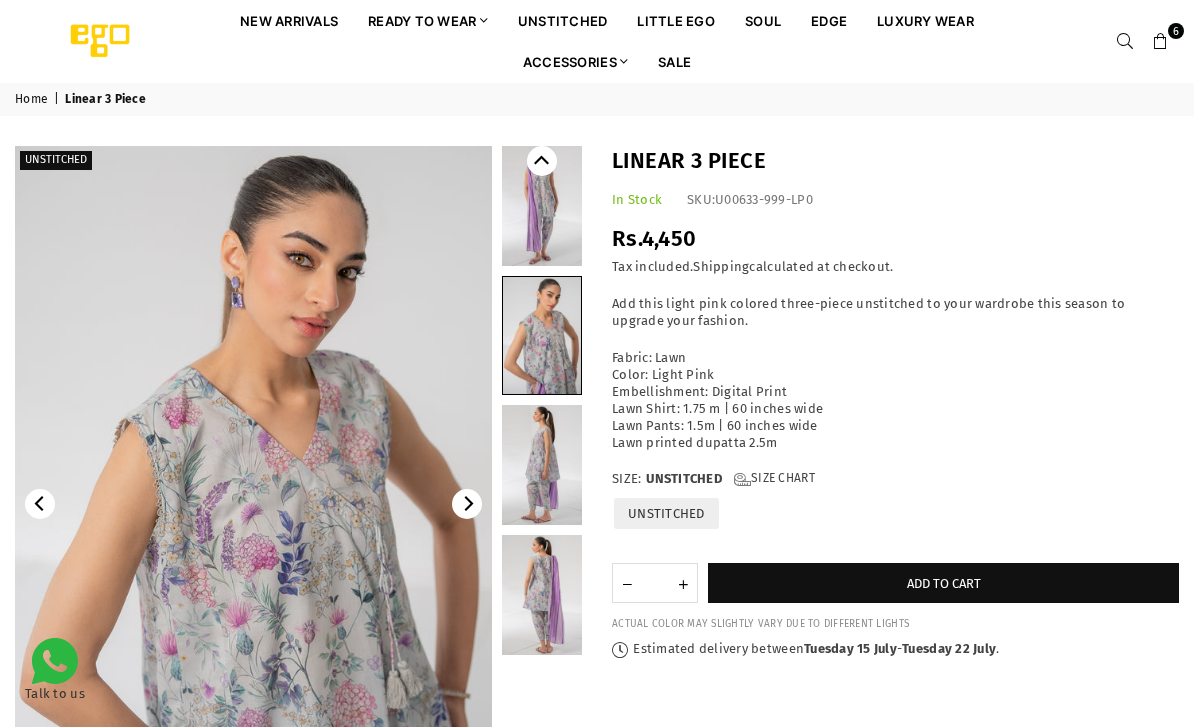 click at bounding box center [542, 465] 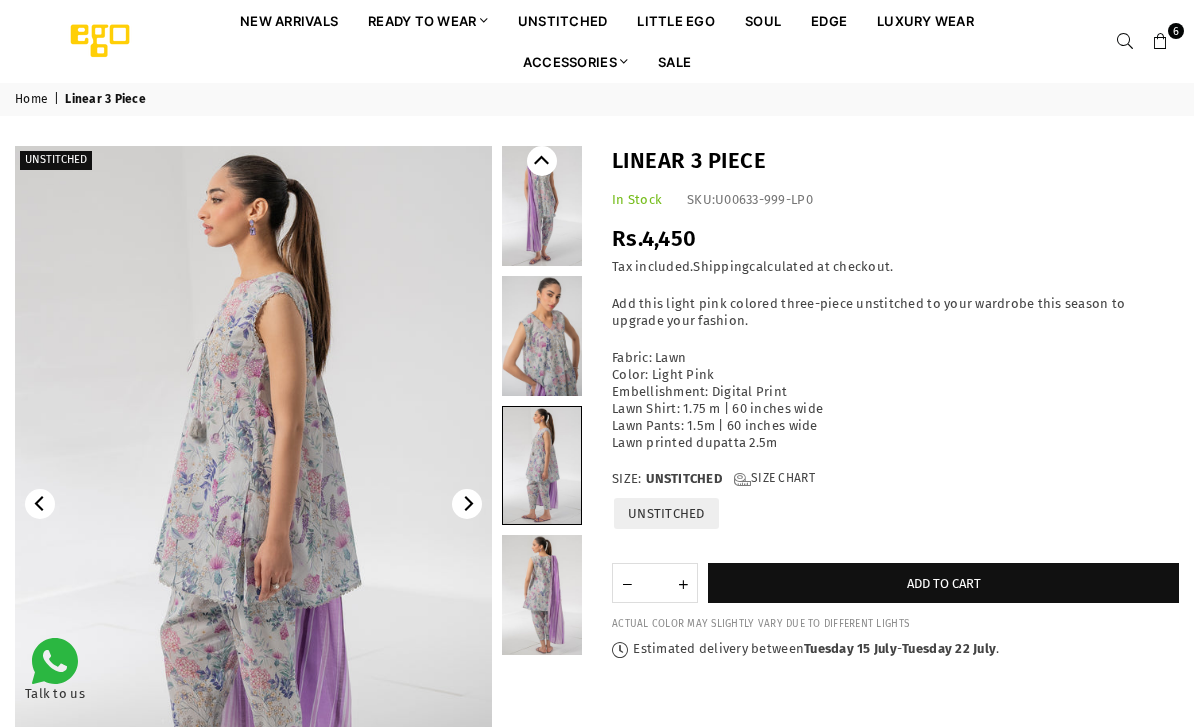 click at bounding box center (542, 595) 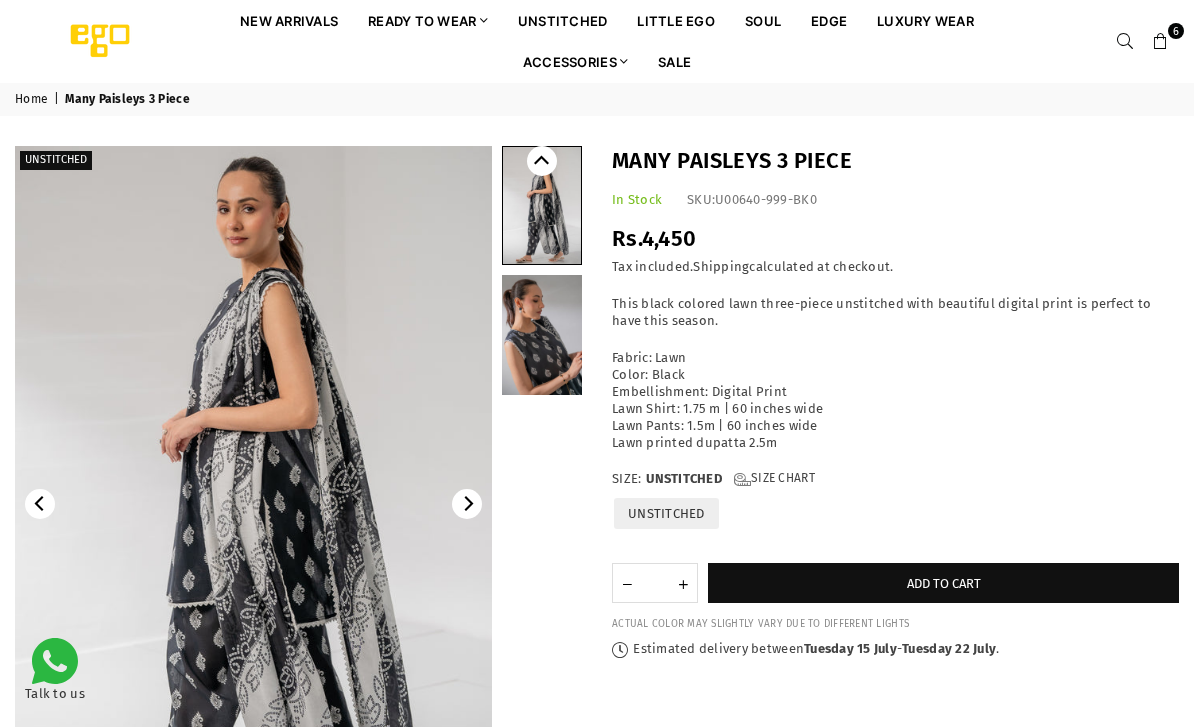 scroll, scrollTop: 0, scrollLeft: 0, axis: both 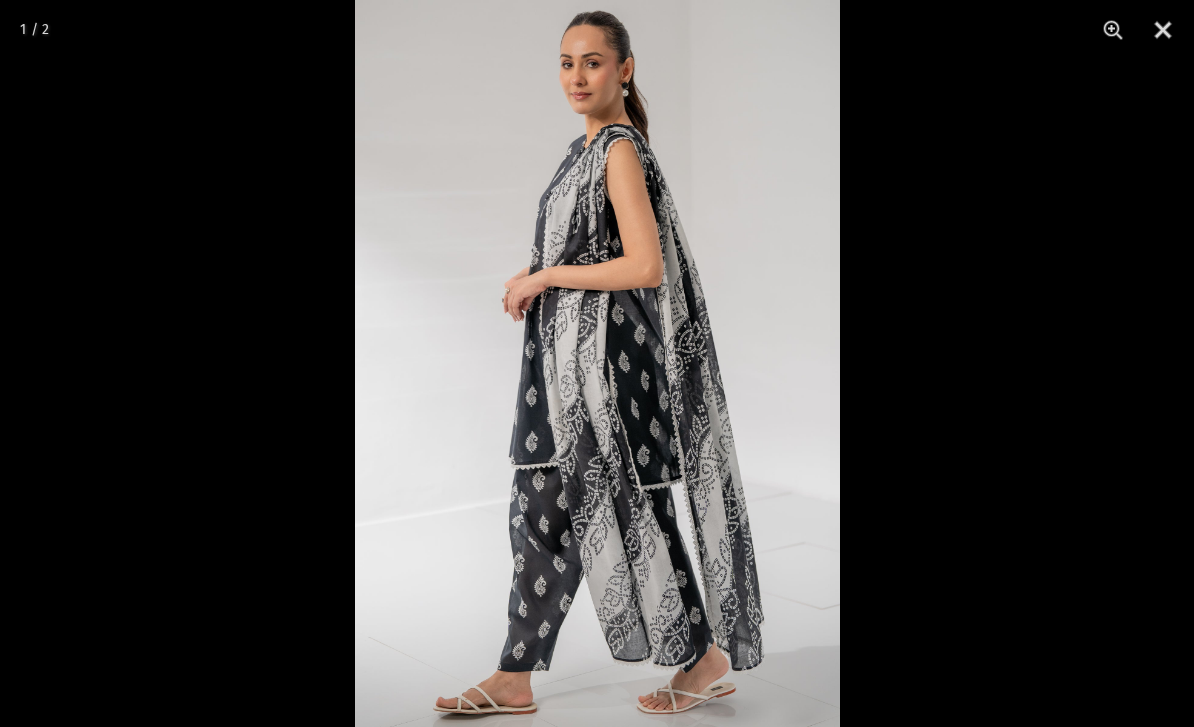 click at bounding box center (597, 363) 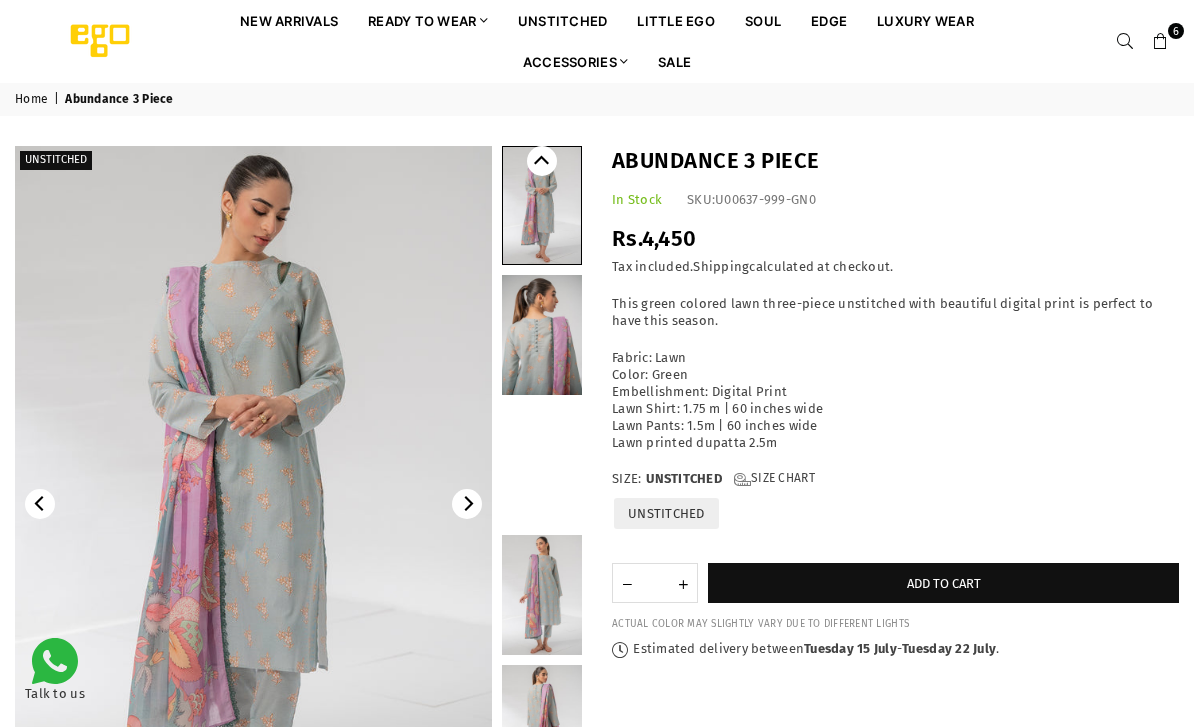 scroll, scrollTop: 0, scrollLeft: 0, axis: both 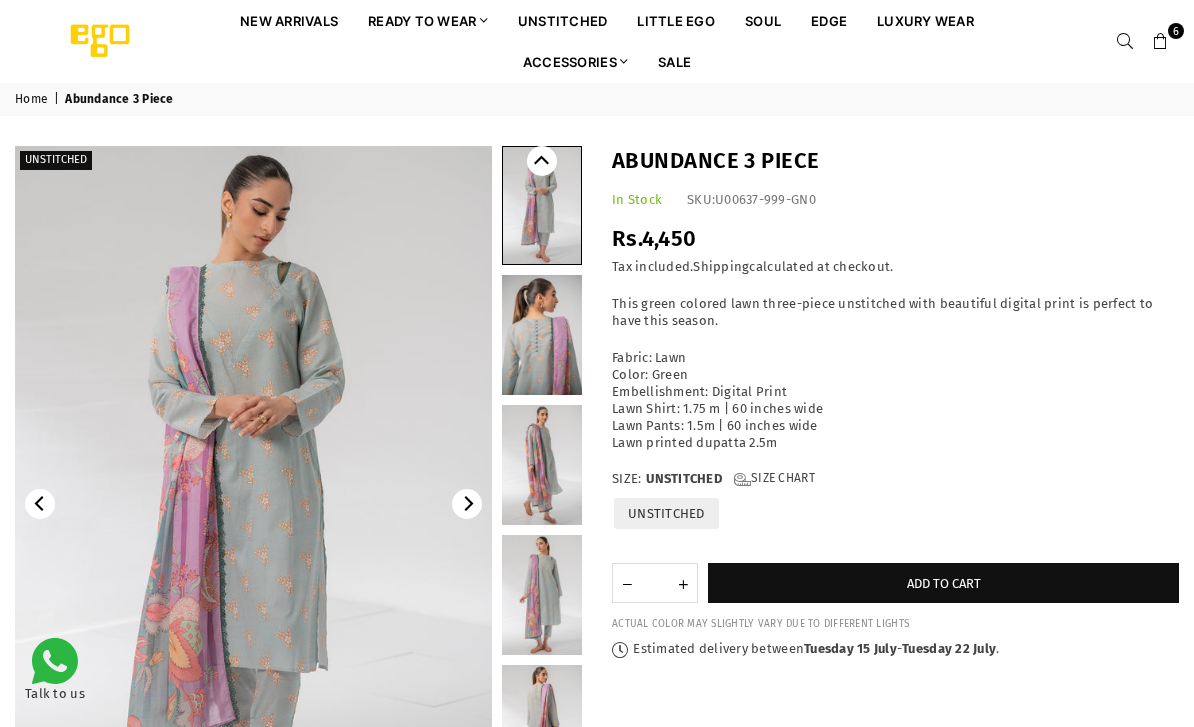 click at bounding box center [542, 595] 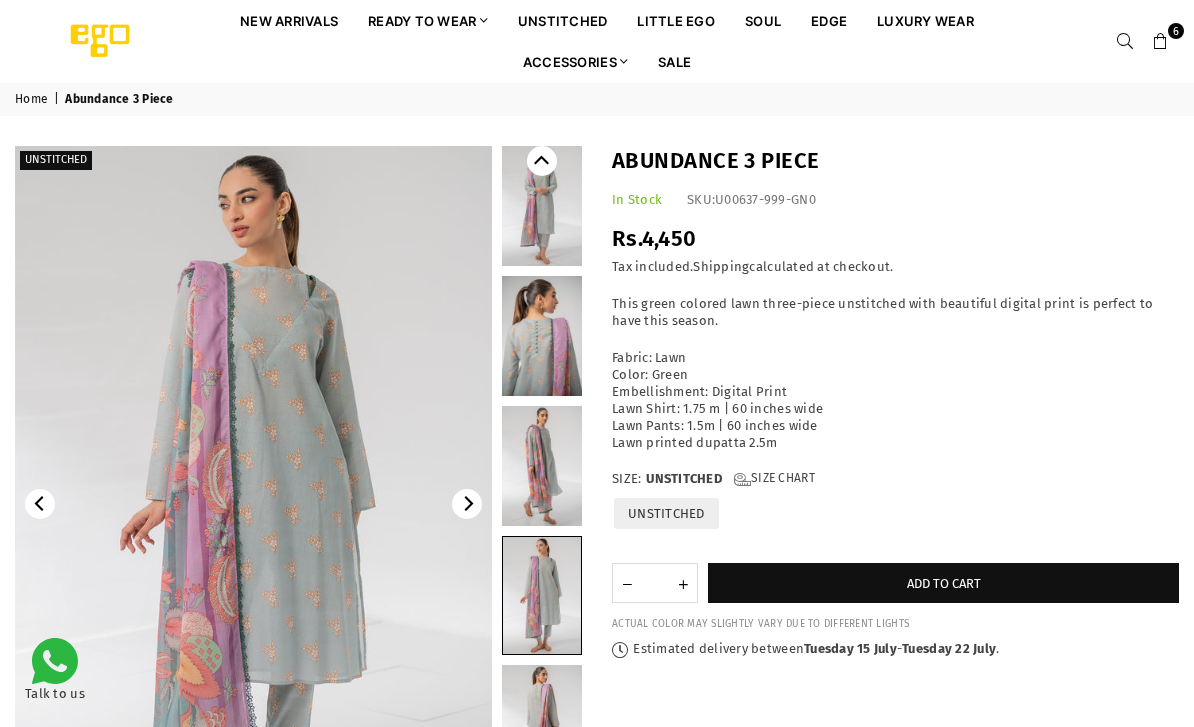 click at bounding box center (542, 725) 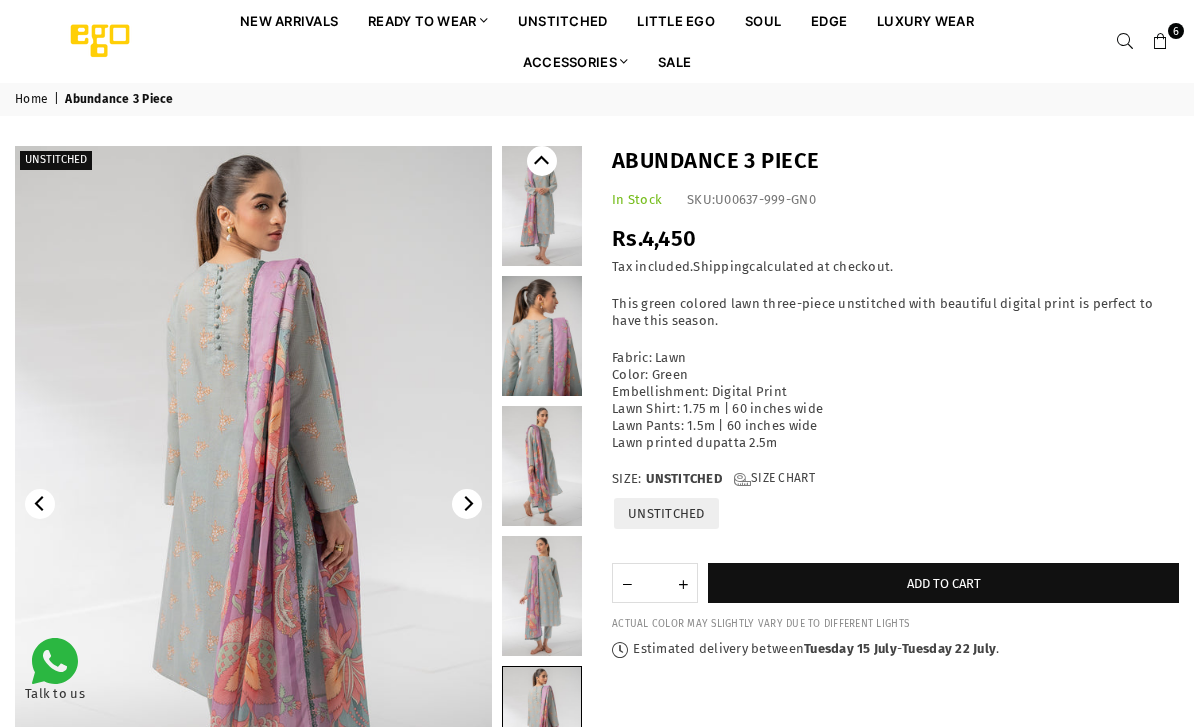 click at bounding box center [542, 466] 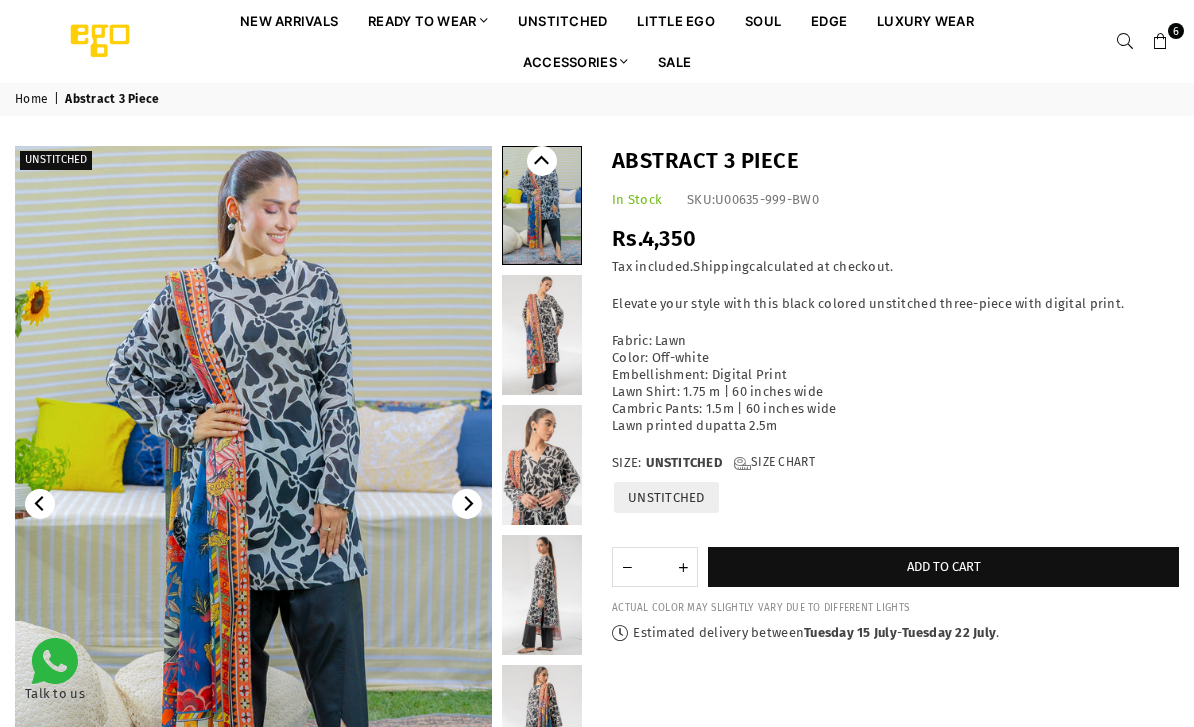 scroll, scrollTop: 0, scrollLeft: 0, axis: both 